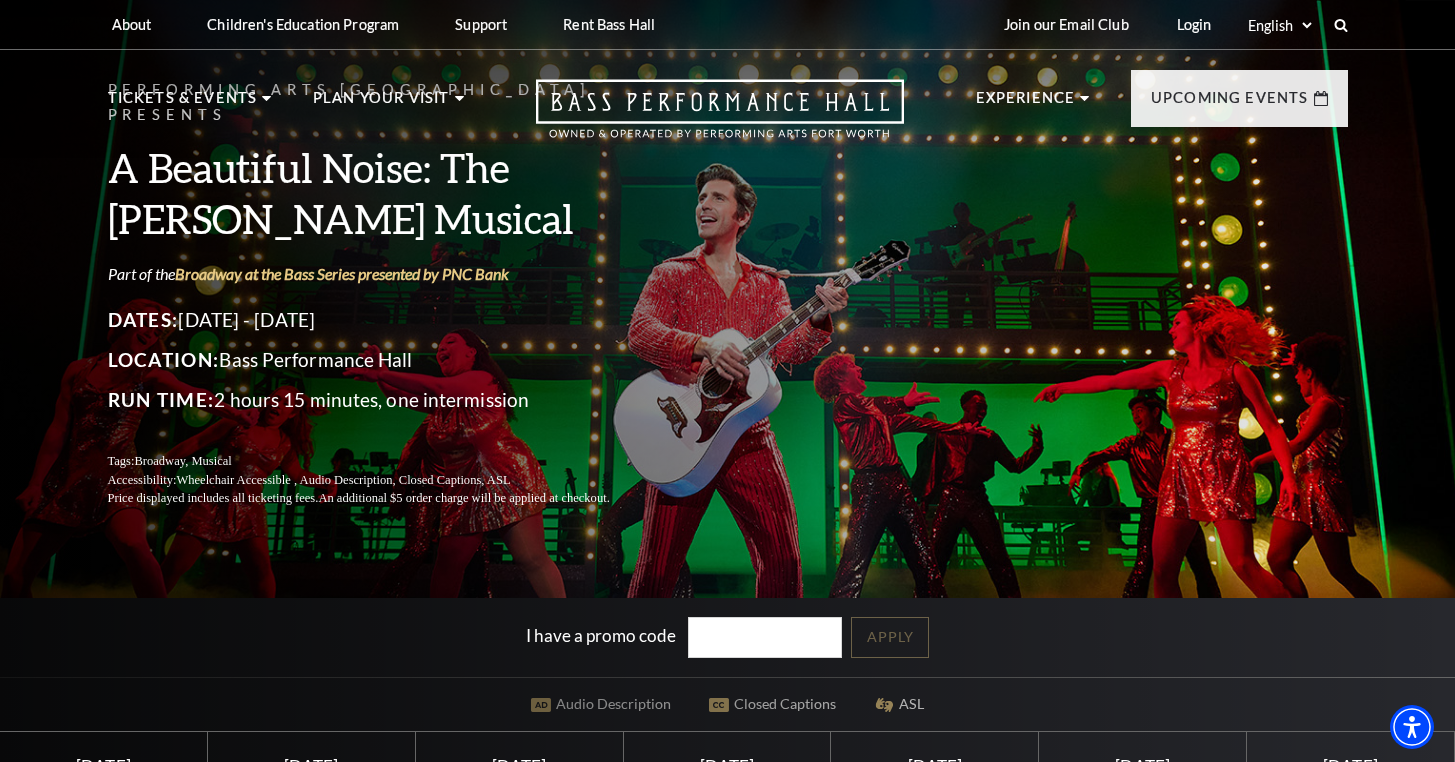 scroll, scrollTop: 0, scrollLeft: 0, axis: both 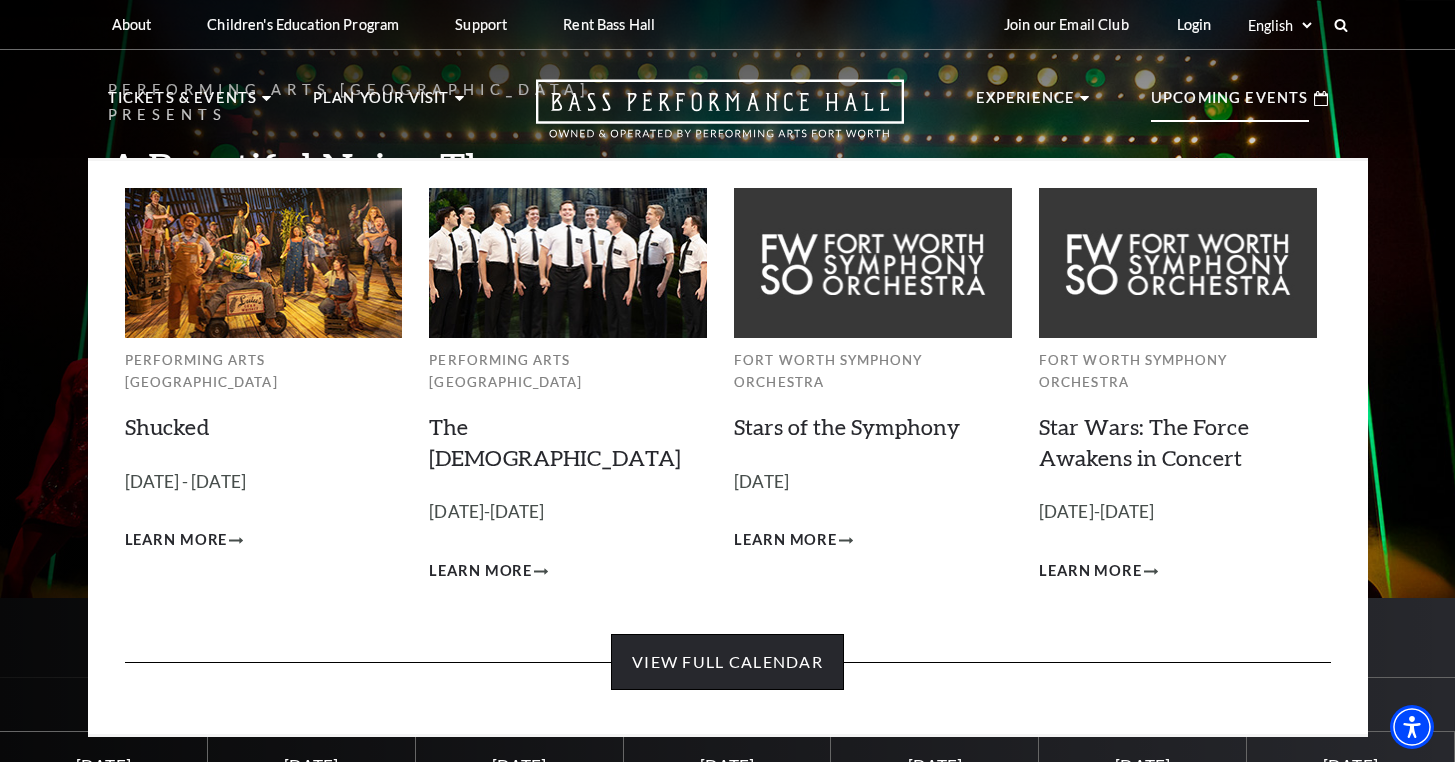 click on "View Full Calendar" at bounding box center [727, 662] 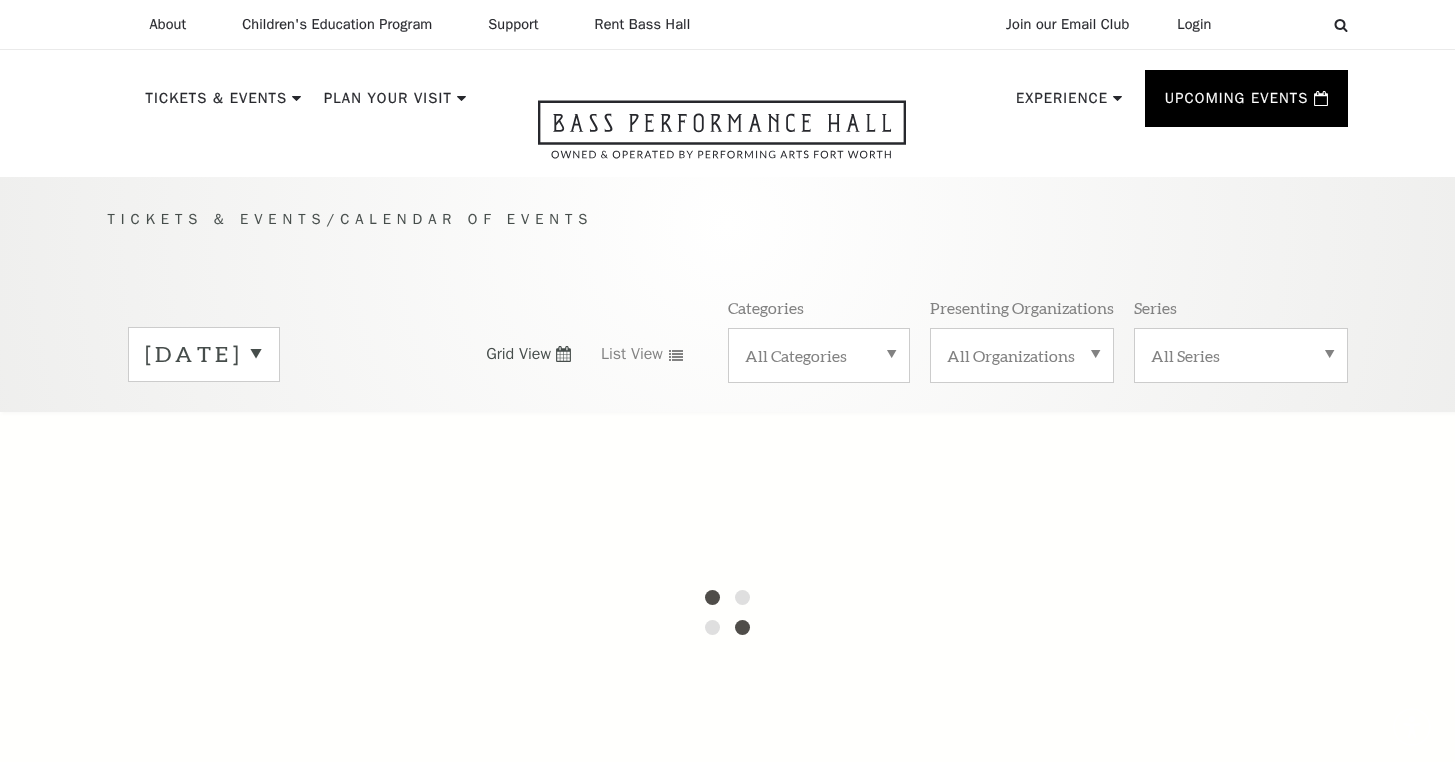 scroll, scrollTop: 0, scrollLeft: 0, axis: both 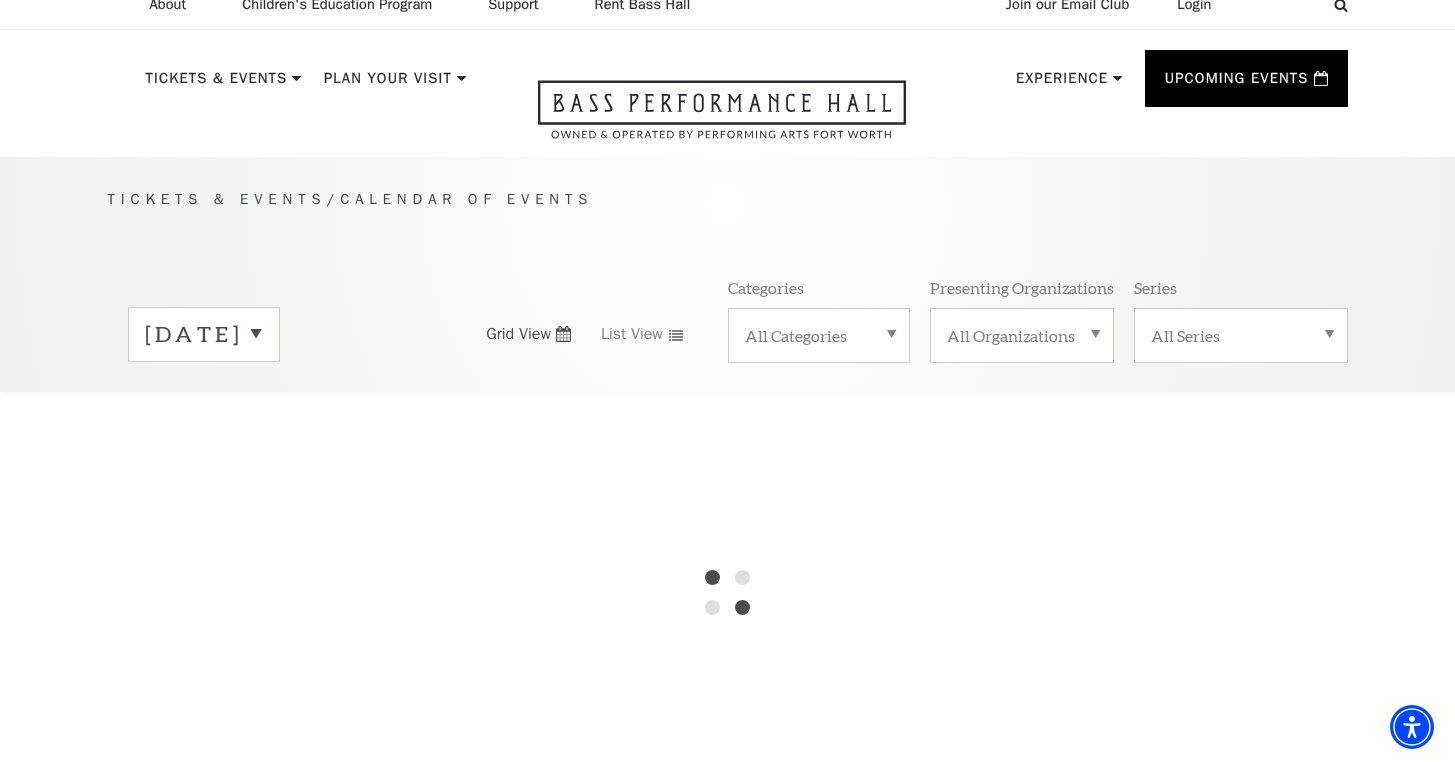 click on "July 2025" at bounding box center [204, 334] 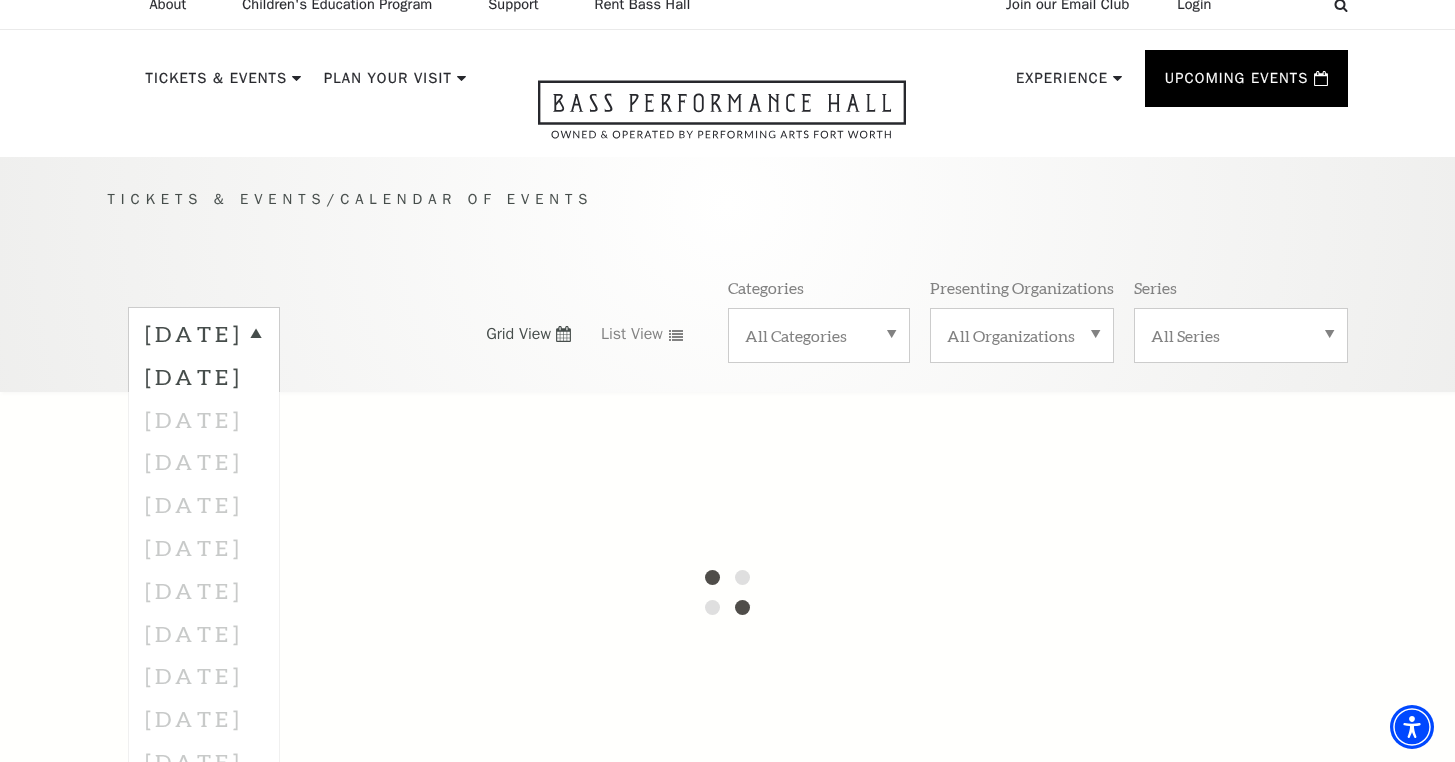 click at bounding box center [727, 592] 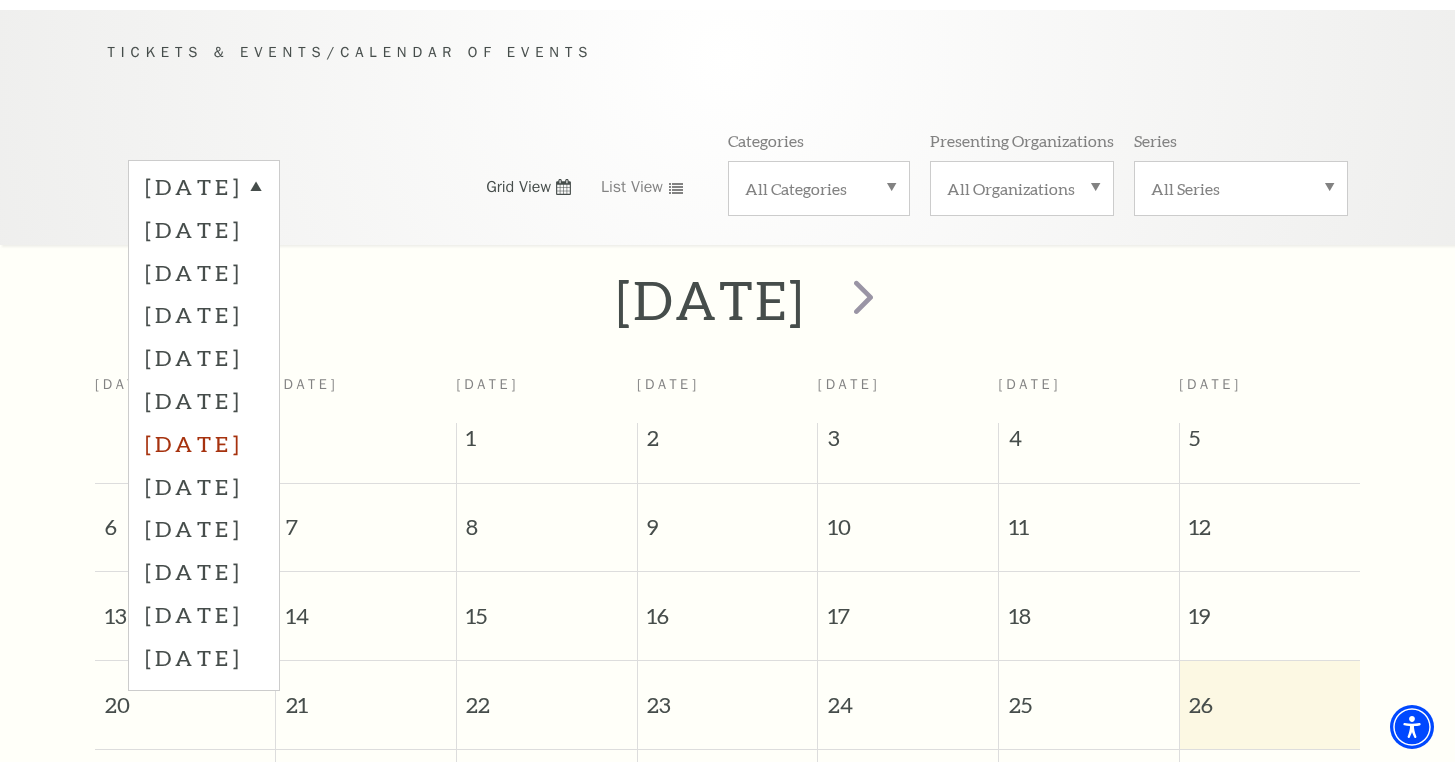 scroll, scrollTop: 176, scrollLeft: 0, axis: vertical 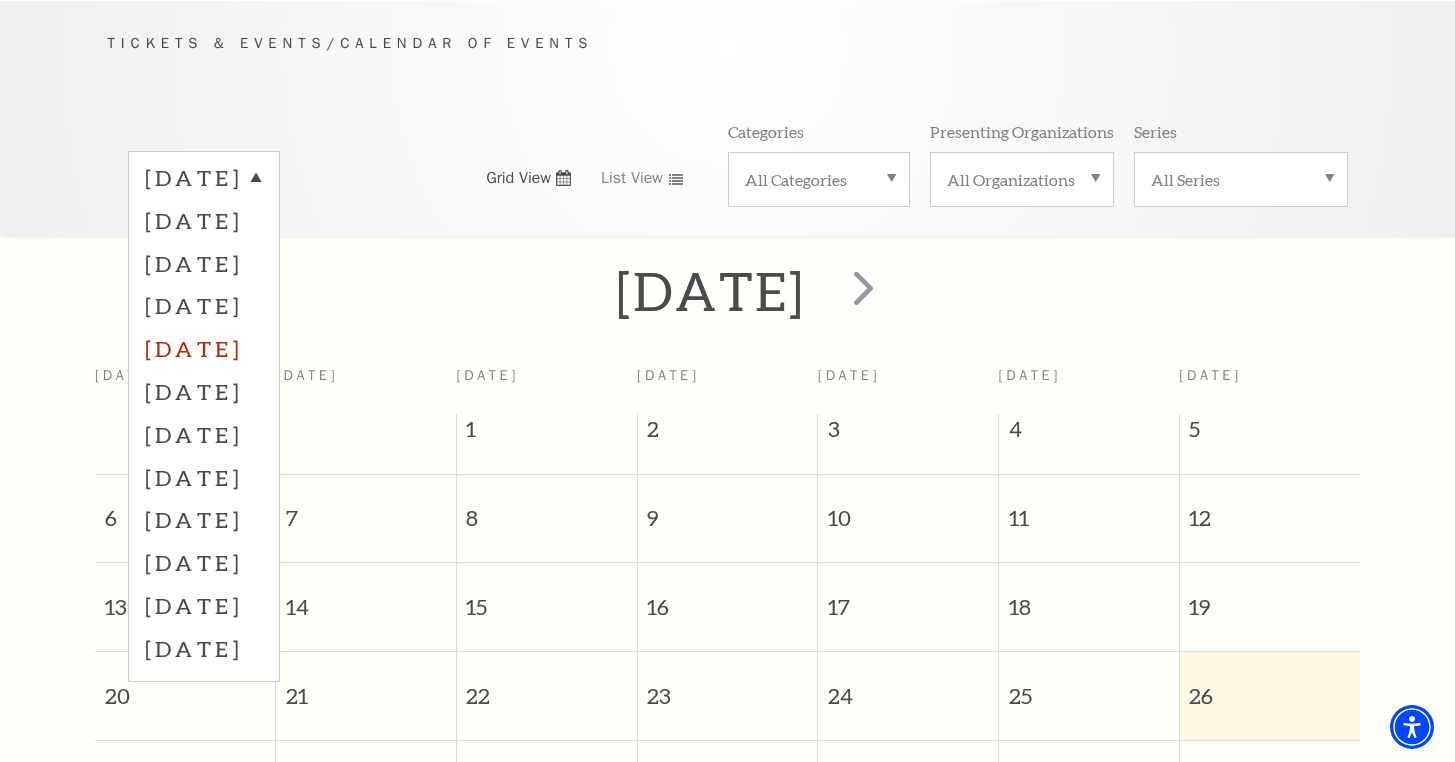 click on "November 2025" at bounding box center (204, 348) 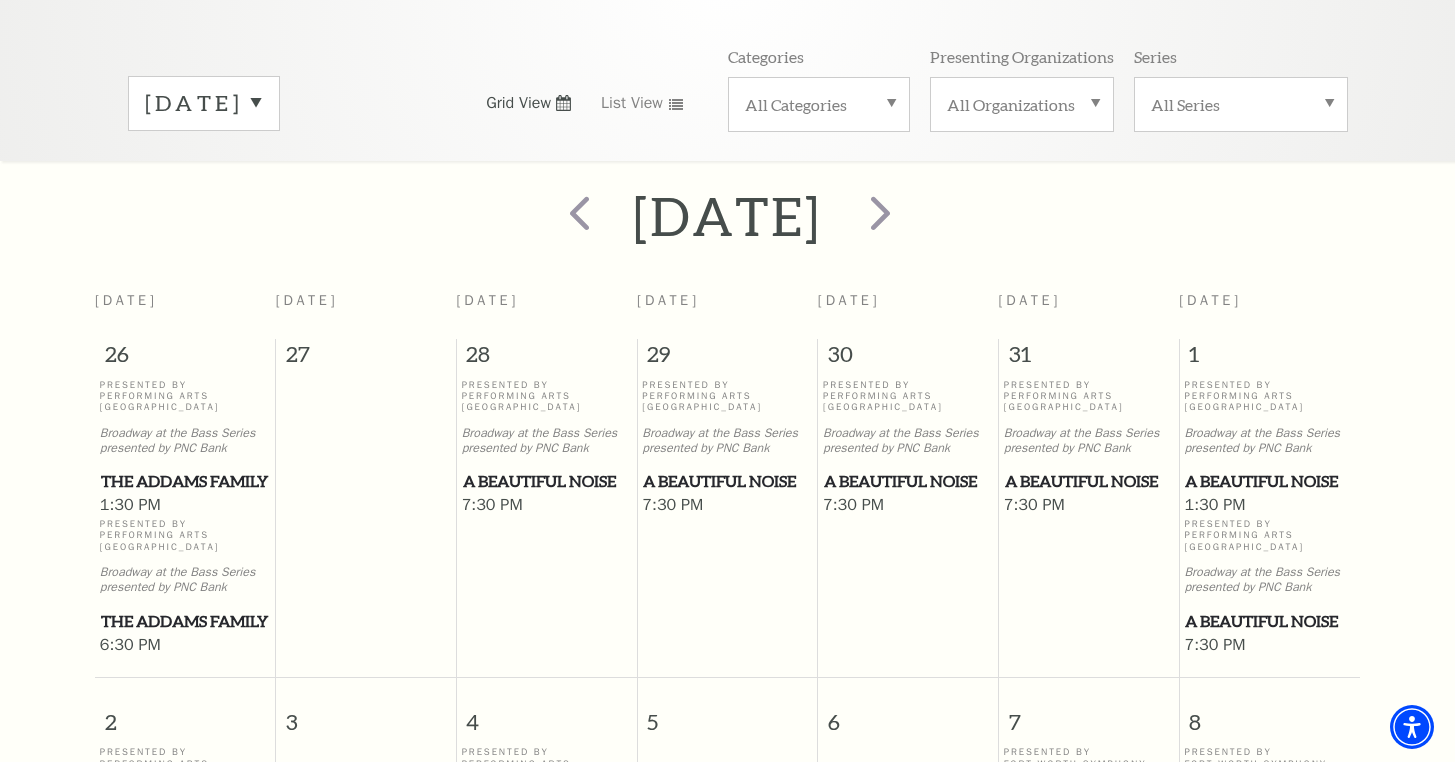 scroll, scrollTop: 212, scrollLeft: 0, axis: vertical 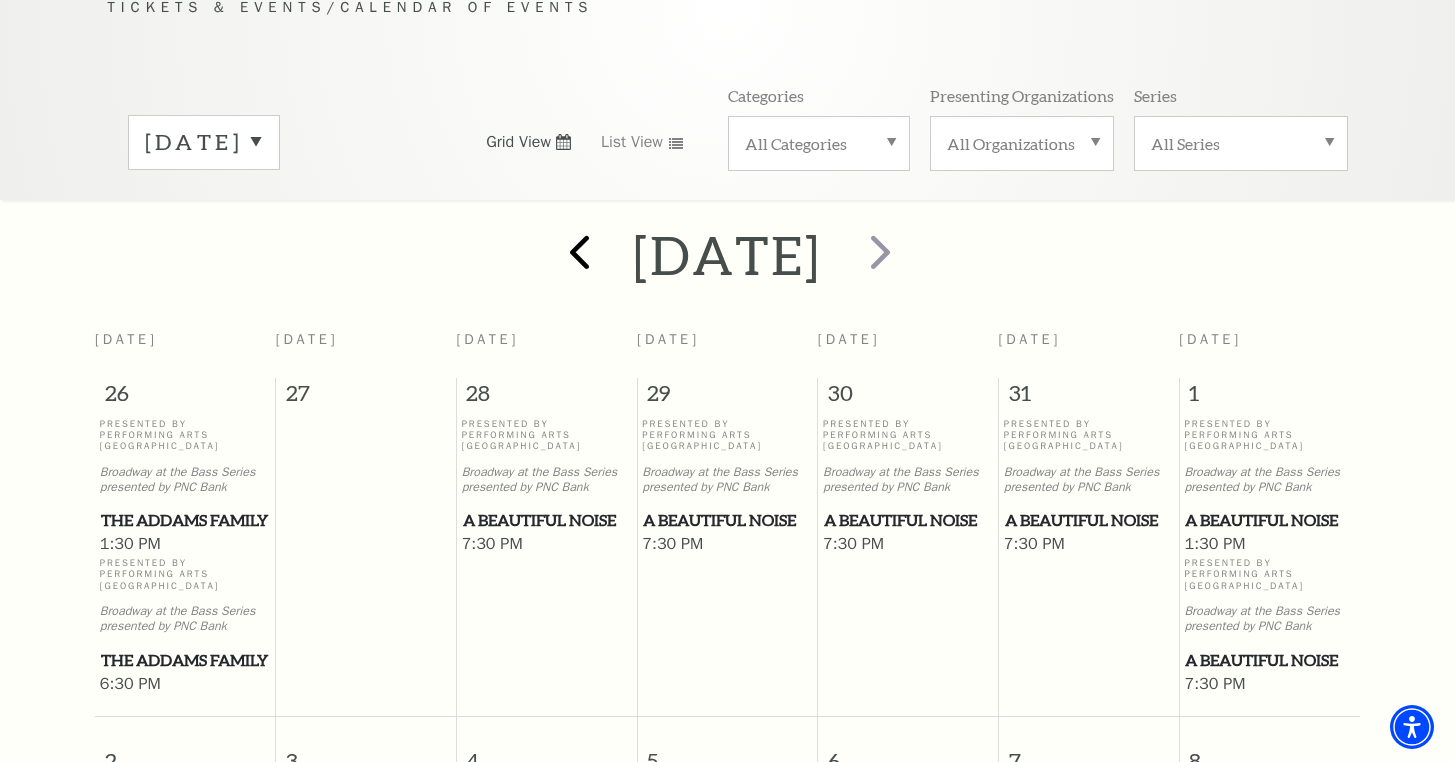 click at bounding box center (579, 251) 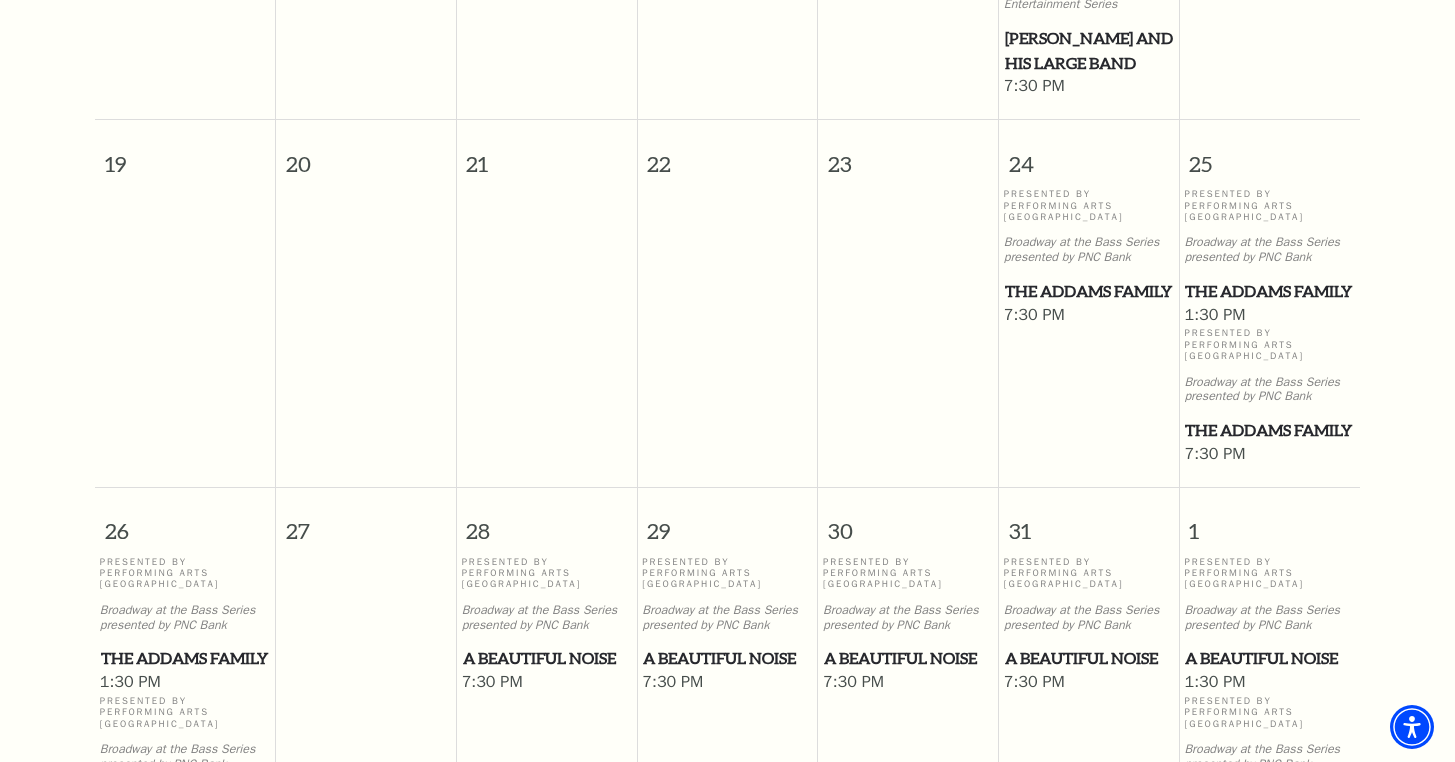 scroll, scrollTop: 1238, scrollLeft: 0, axis: vertical 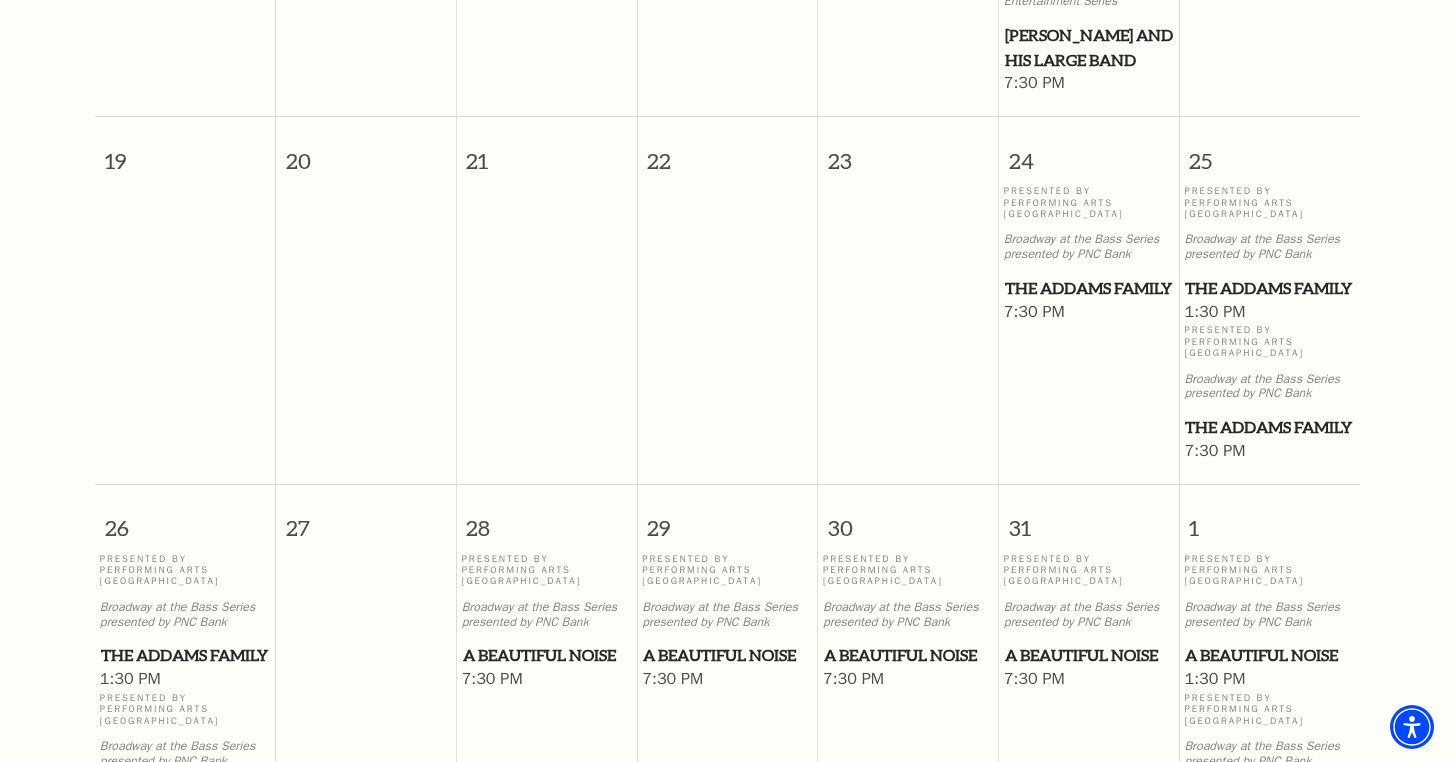 click on "29" at bounding box center (728, 519) 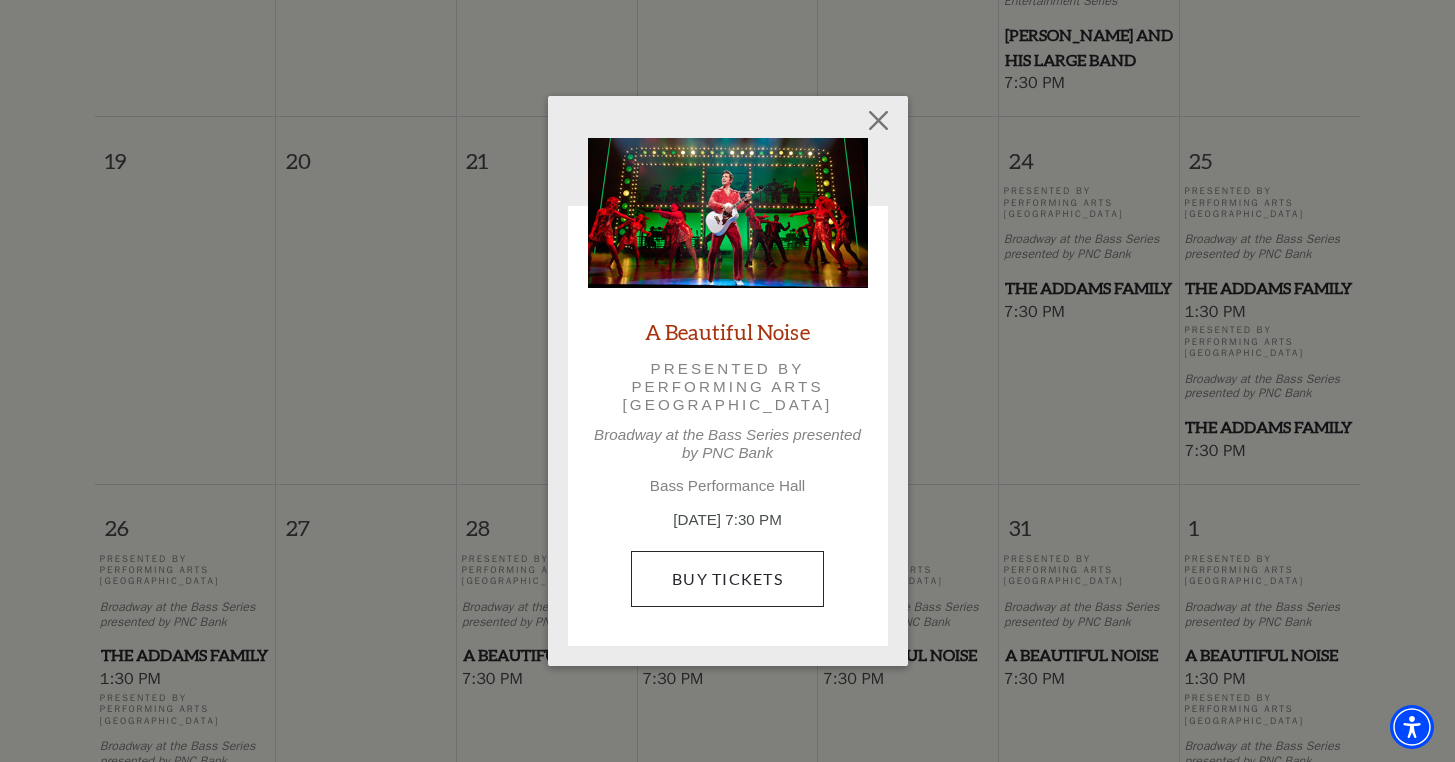click on "Buy Tickets" at bounding box center [727, 579] 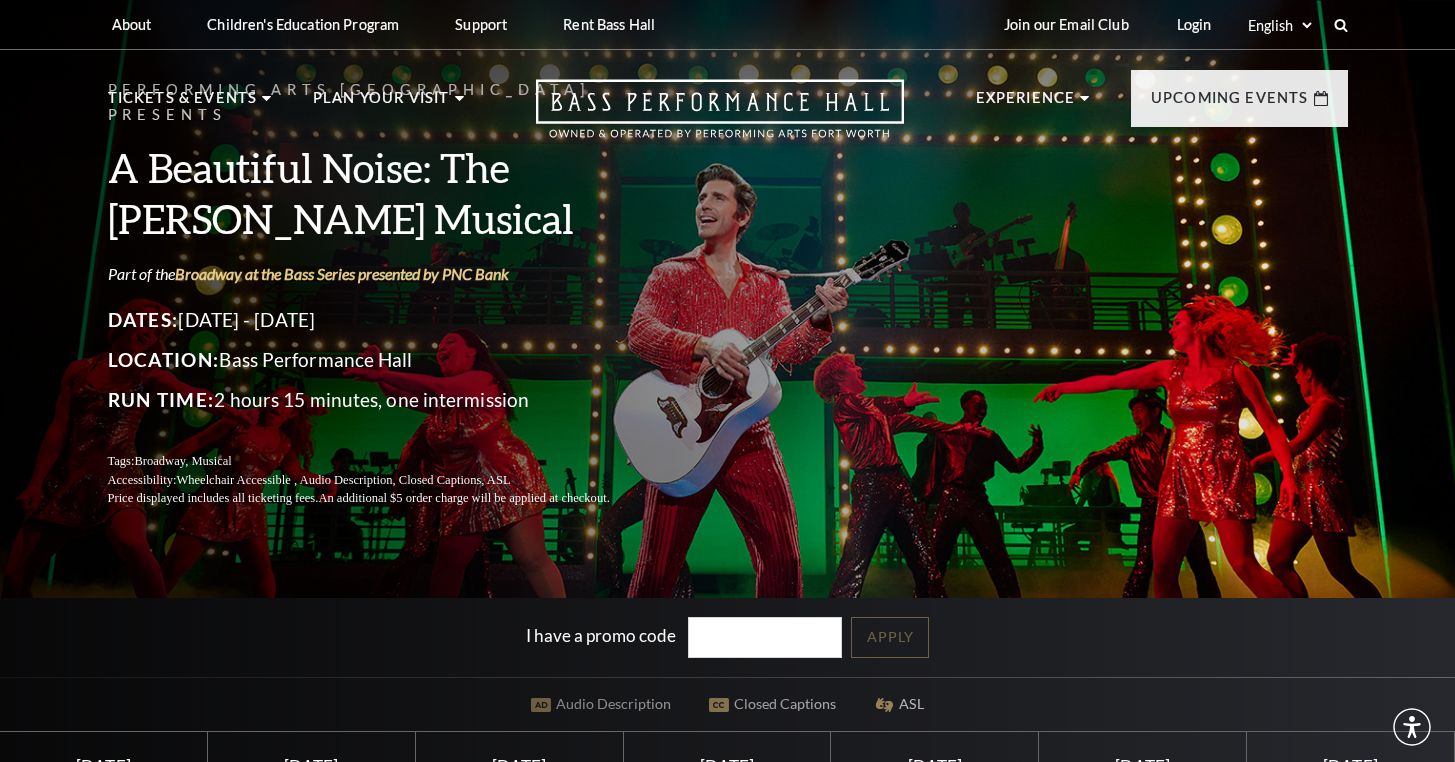 scroll, scrollTop: 0, scrollLeft: 0, axis: both 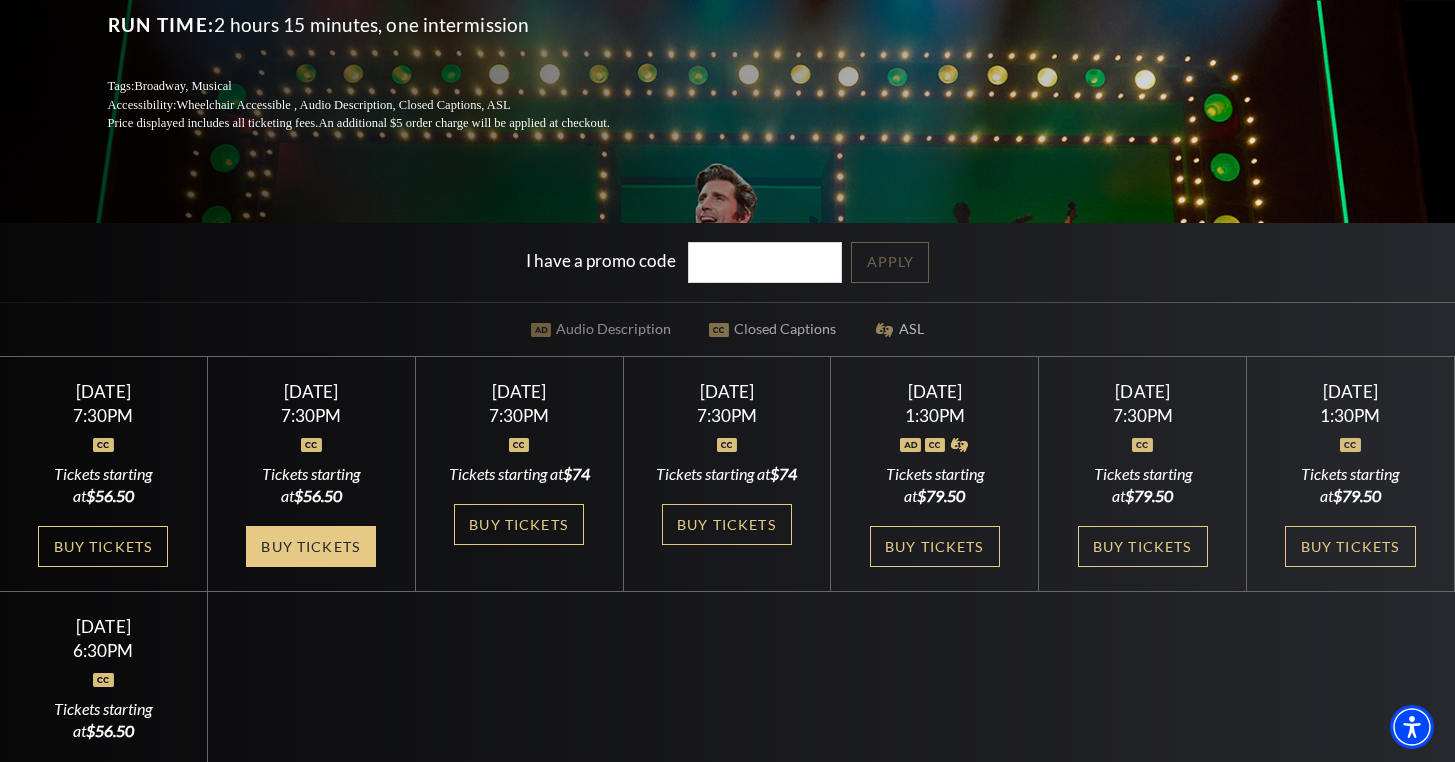 click on "Buy Tickets" at bounding box center (311, 546) 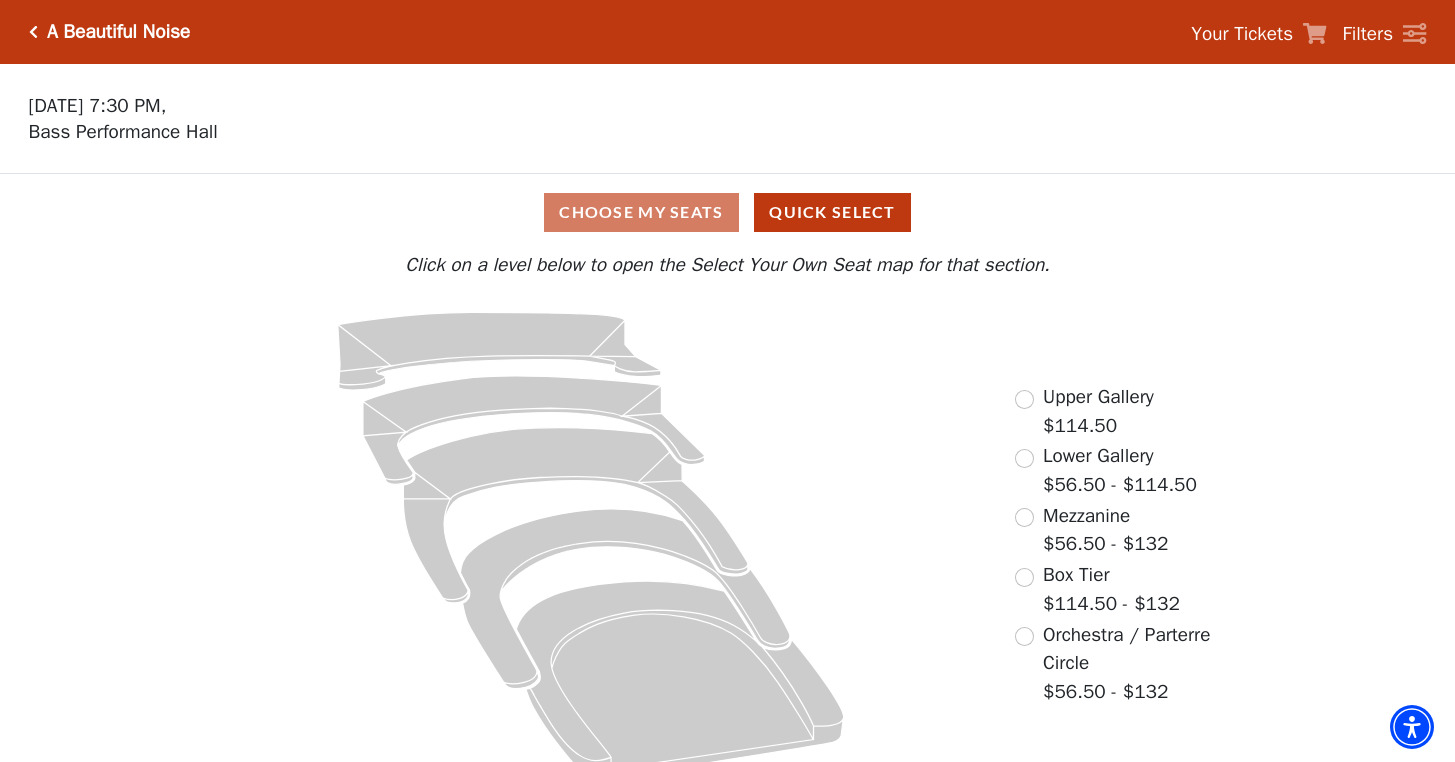 scroll, scrollTop: 12, scrollLeft: 0, axis: vertical 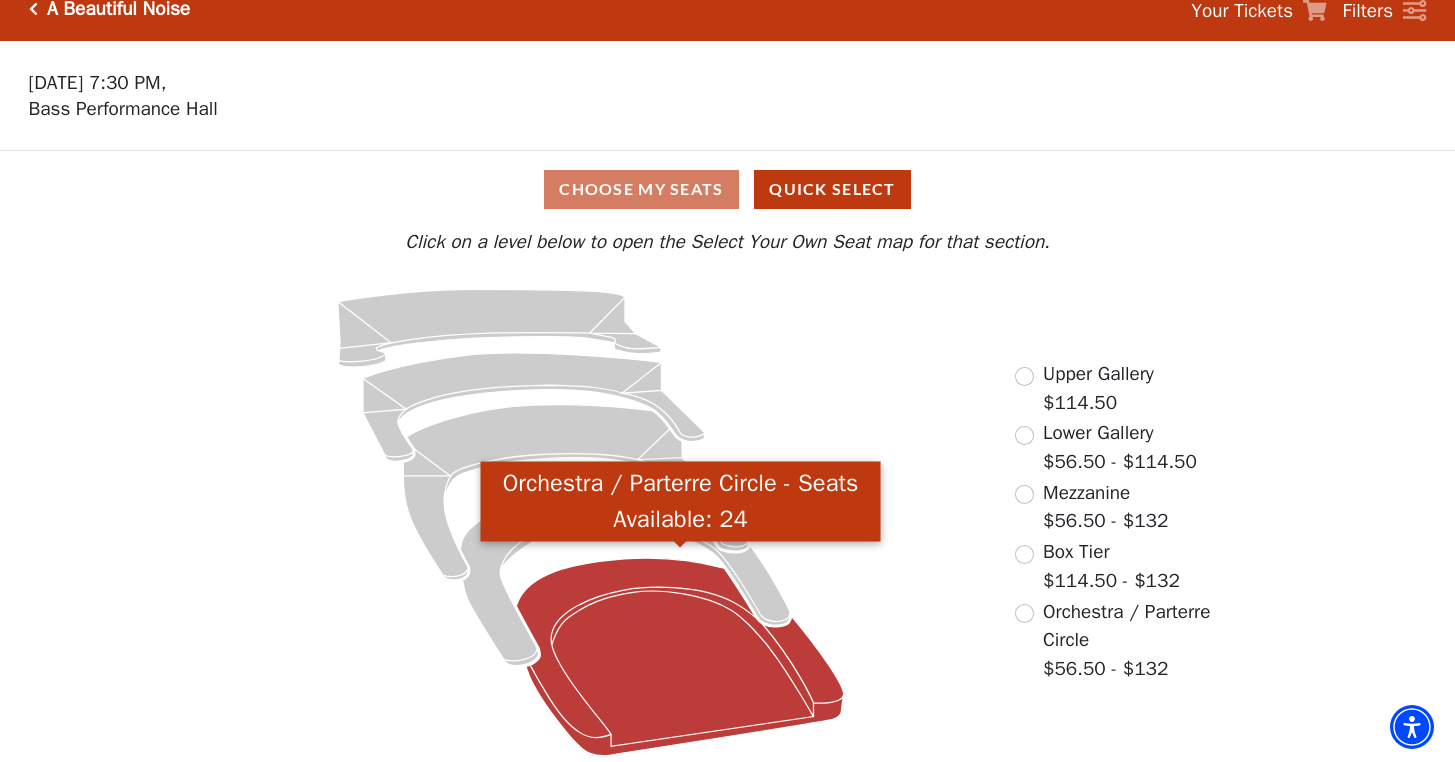 click 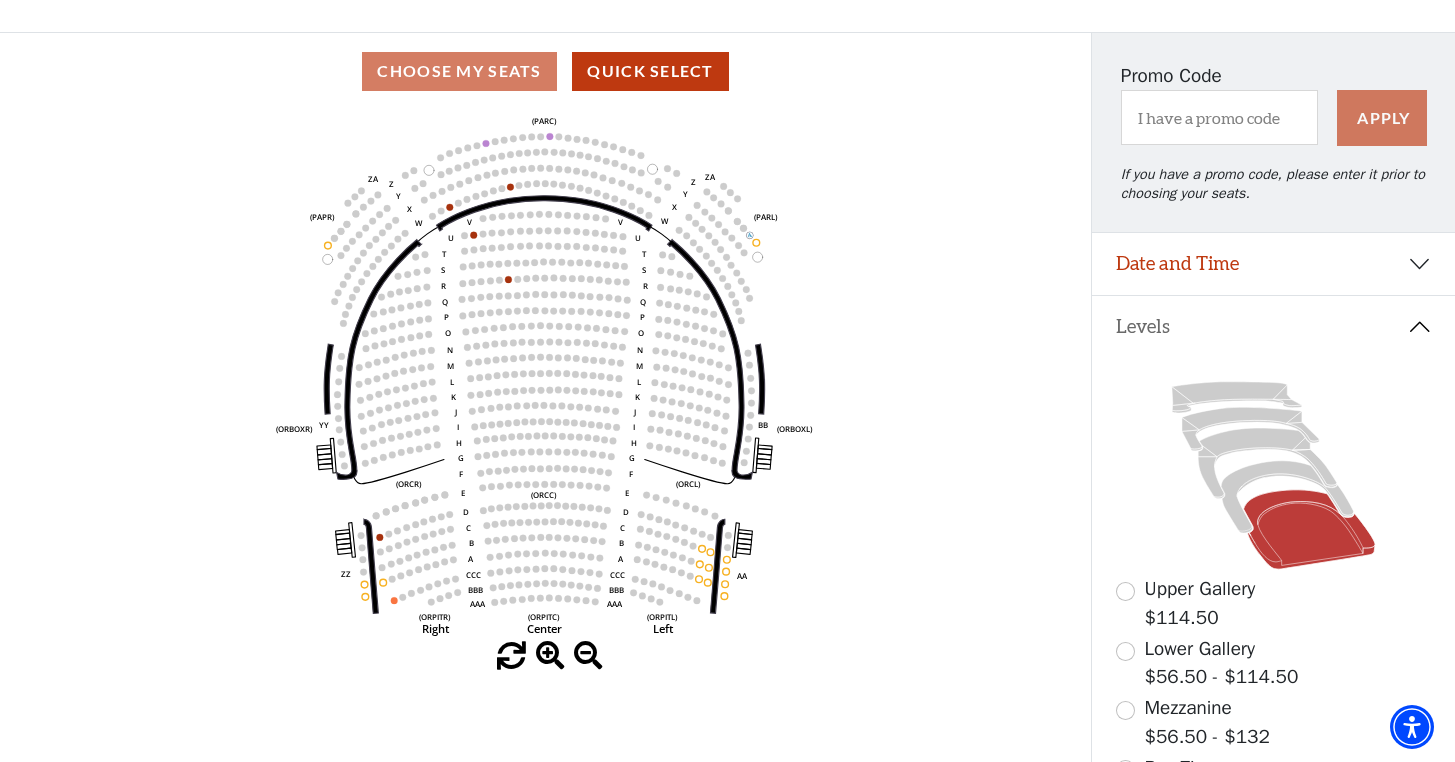 scroll, scrollTop: 142, scrollLeft: 0, axis: vertical 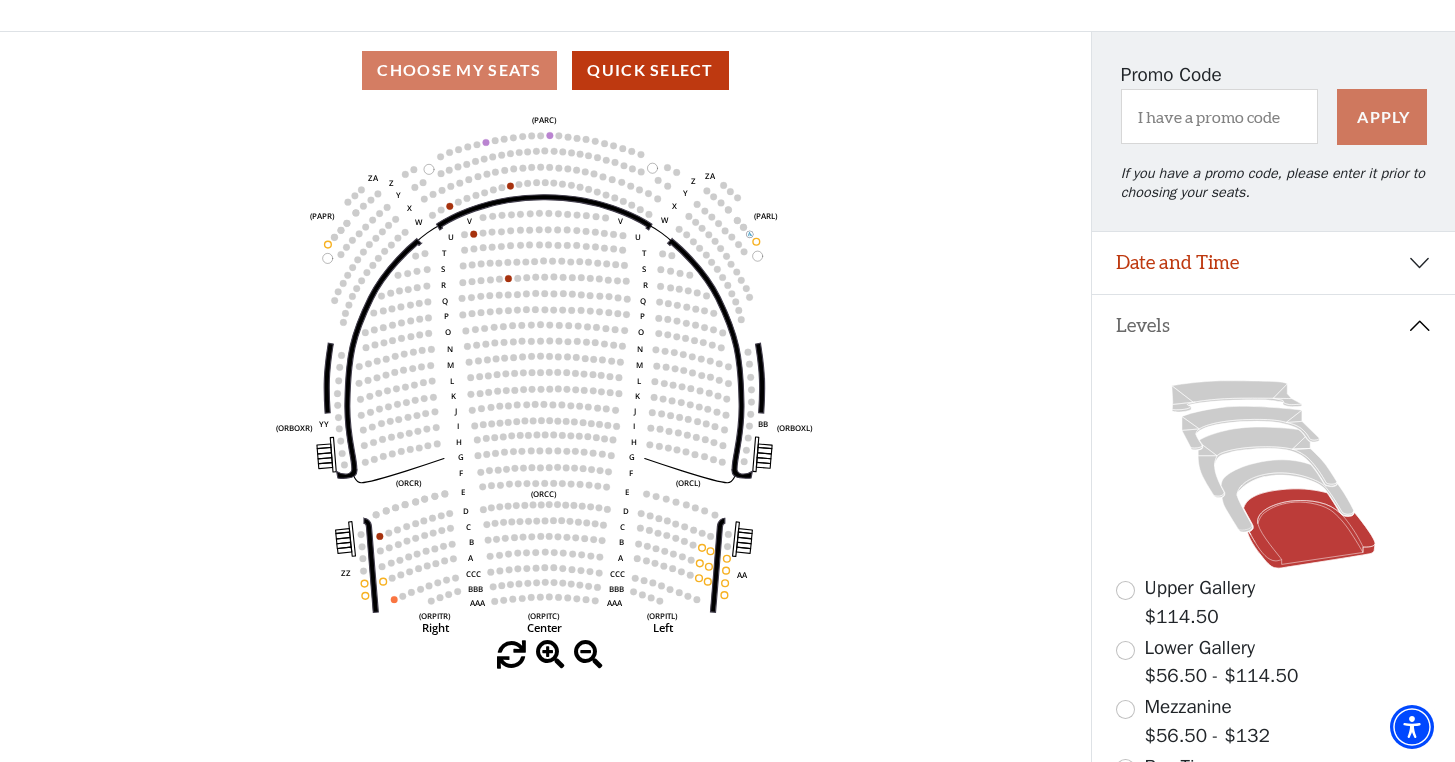 click on "Left   (ORPITL)   Right   (ORPITR)   Center   (ORPITC)   ZZ   AA   YY   BB   ZA   ZA   (ORCL)   (ORCR)   (ORCC)   (ORBOXL)   (ORBOXR)   (PARL)   (PAPR)   (PARC)   Z   Y   X   W   Z   Y   X   W   V   U   T   S   R   Q   P   O   N   M   L   K   J   I   H   G   F   E   D   C   B   A   CCC   BBB   AAA   V   U   T   S   R   Q   P   O   N   M   L   K   J   I   H   G   F   E   D   C   B   A   CCC   BBB   AAA" 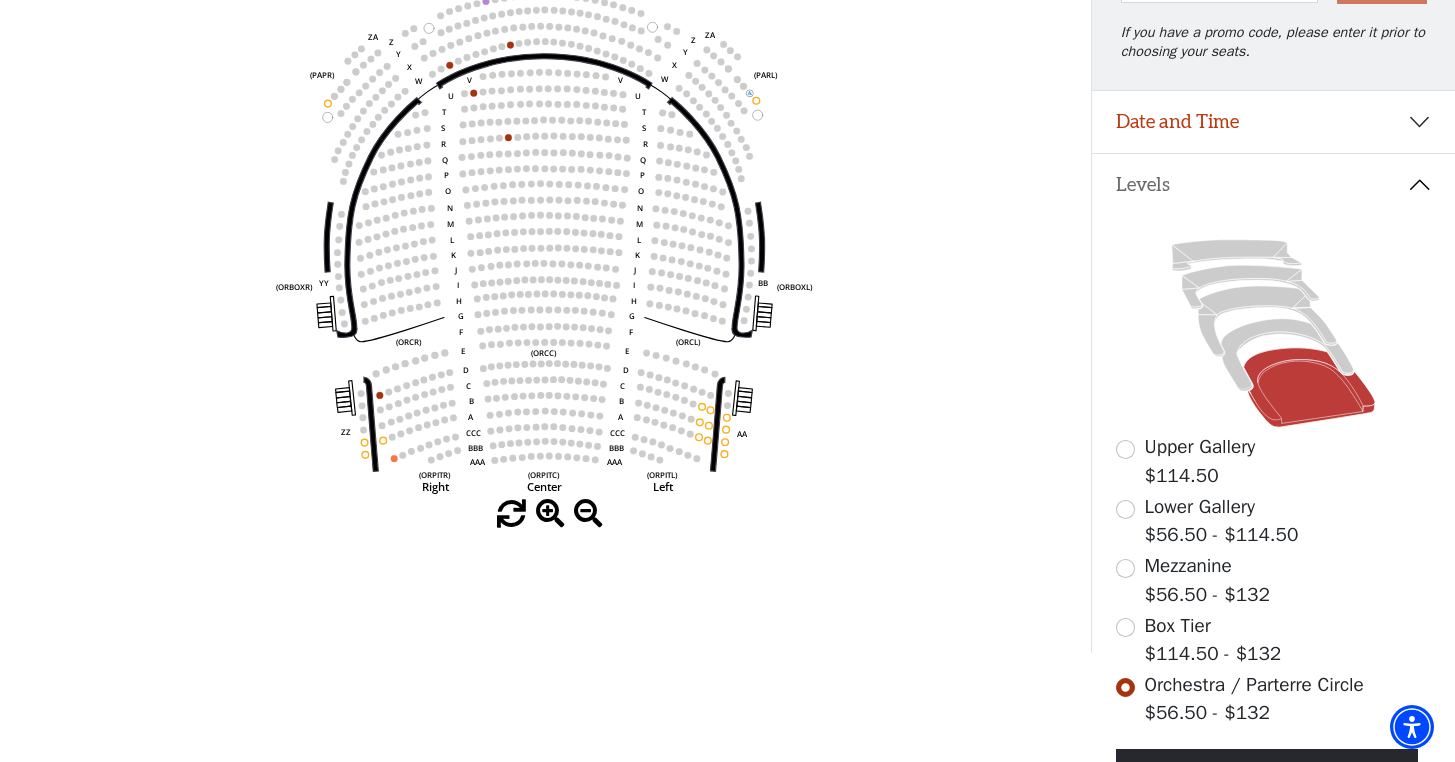 scroll, scrollTop: 291, scrollLeft: 0, axis: vertical 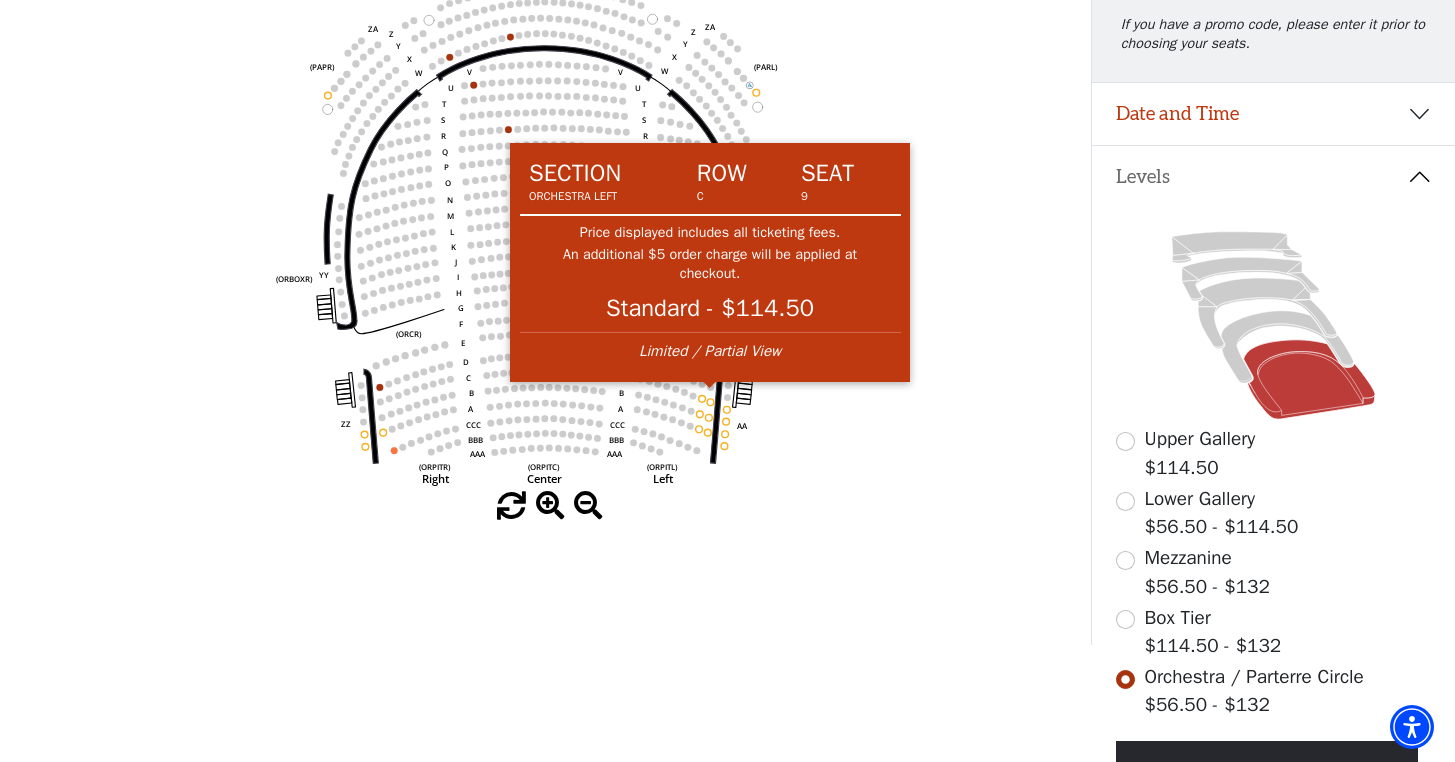 click 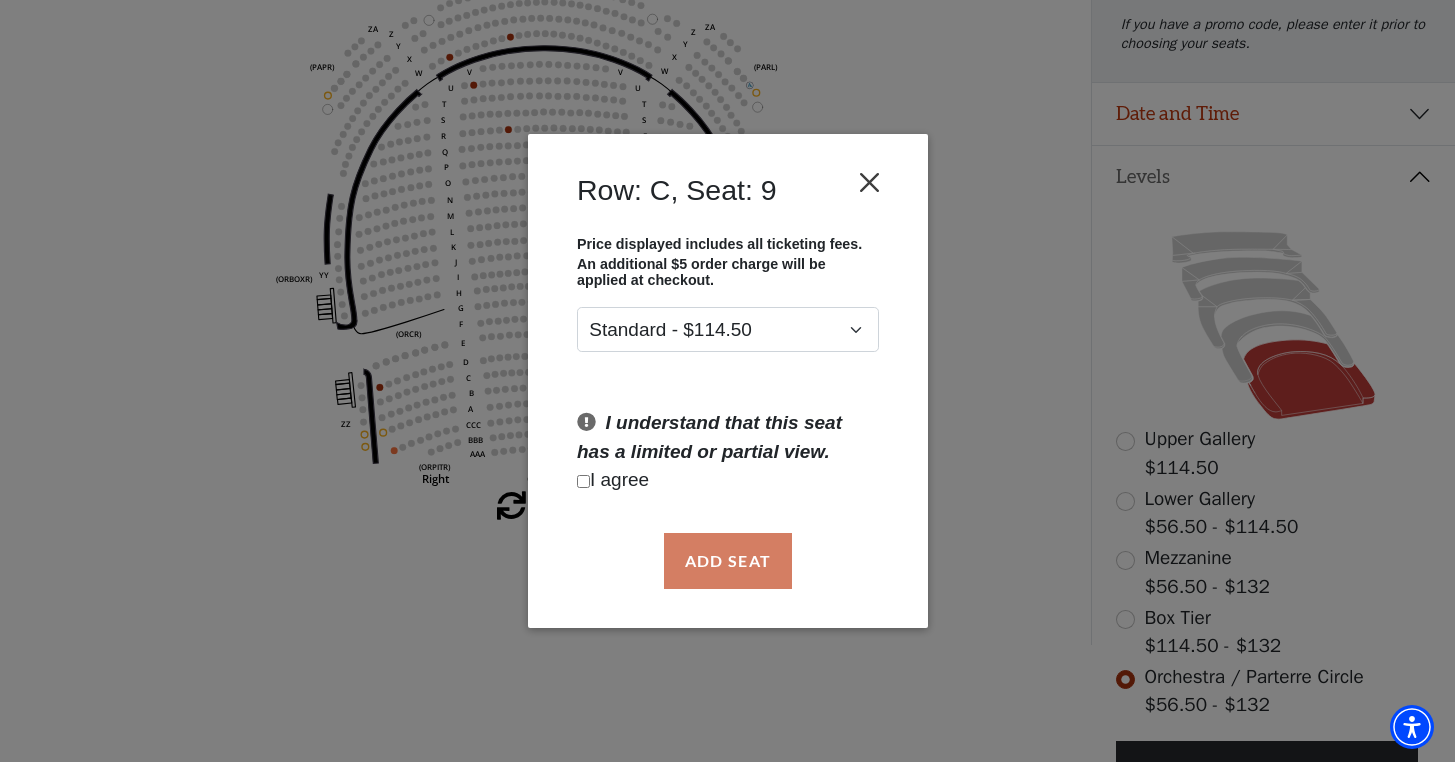 click at bounding box center (869, 182) 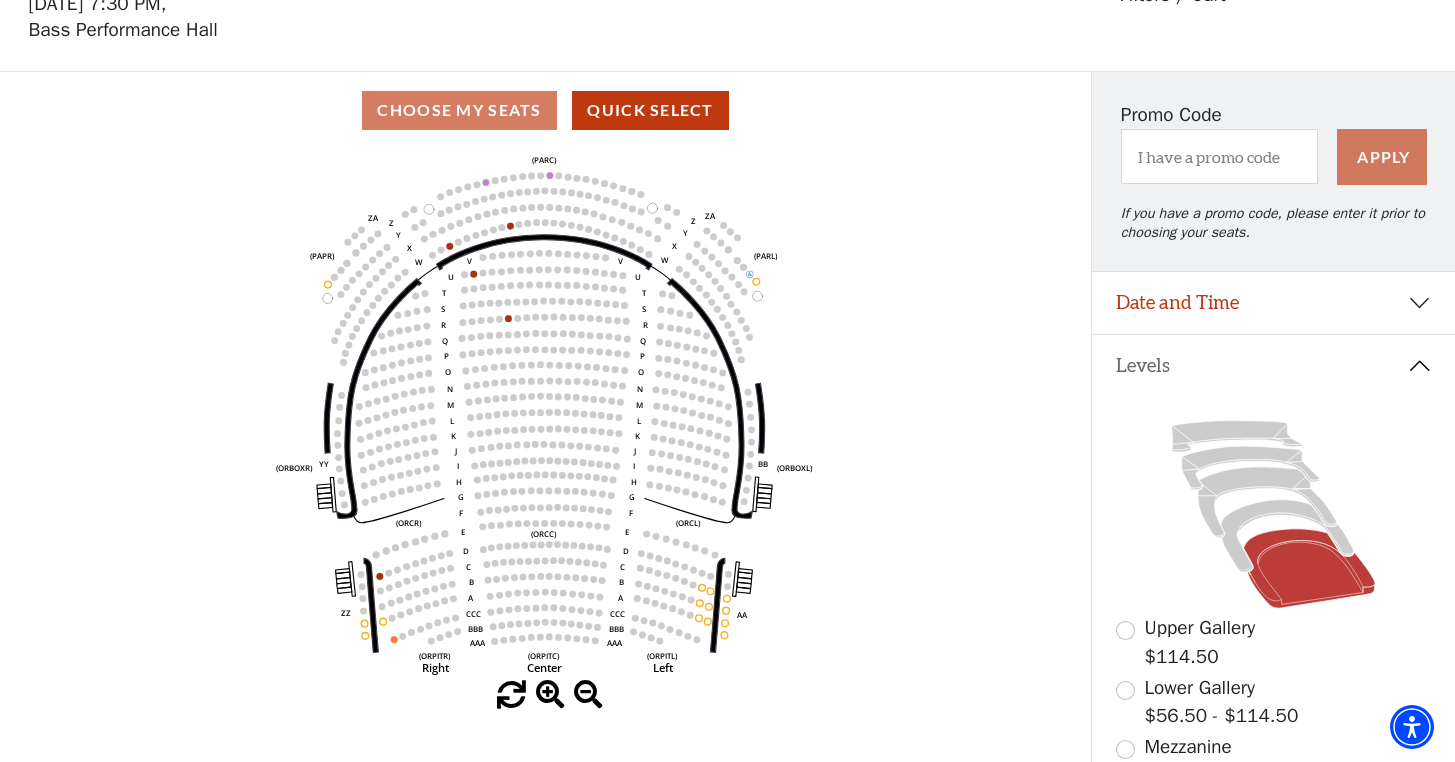 scroll, scrollTop: 94, scrollLeft: 0, axis: vertical 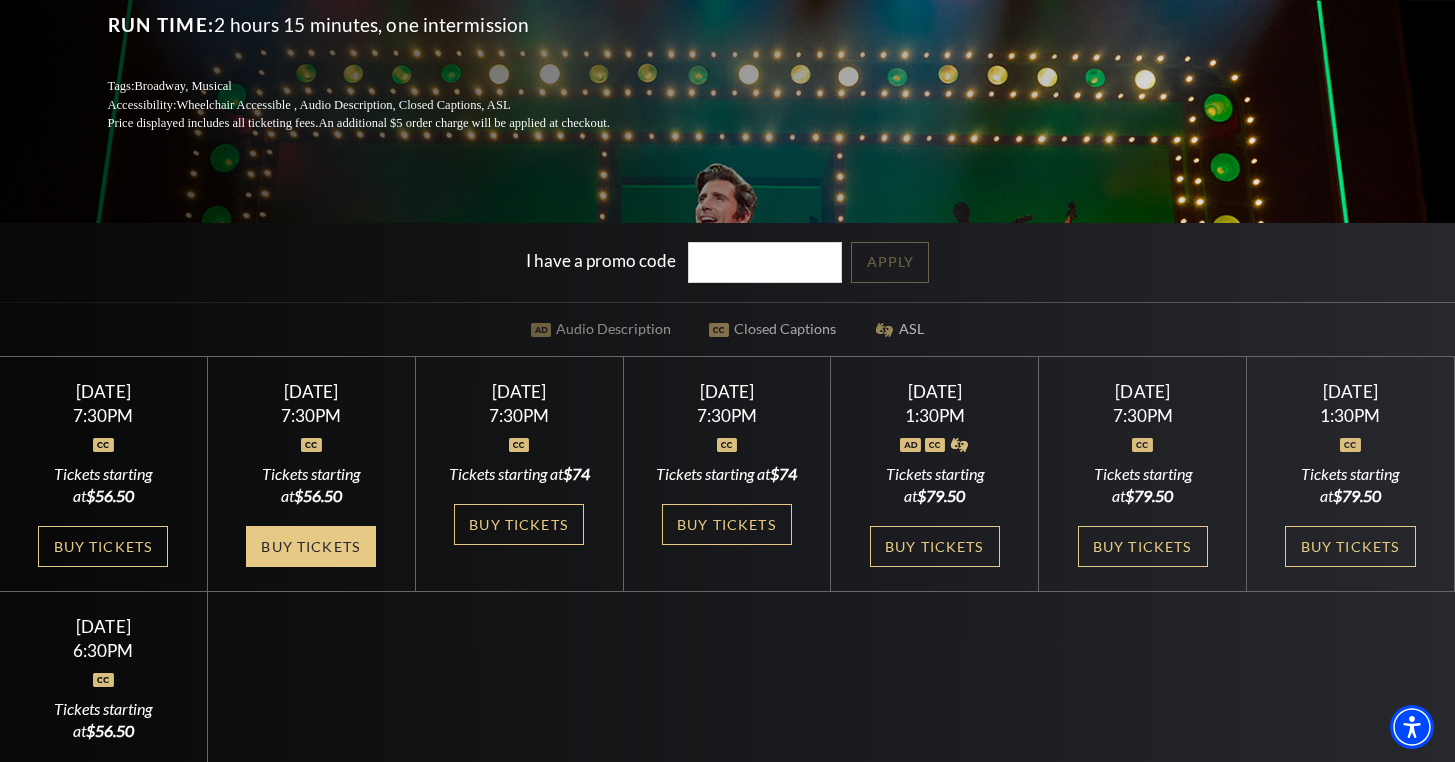click on "Buy Tickets" at bounding box center (311, 546) 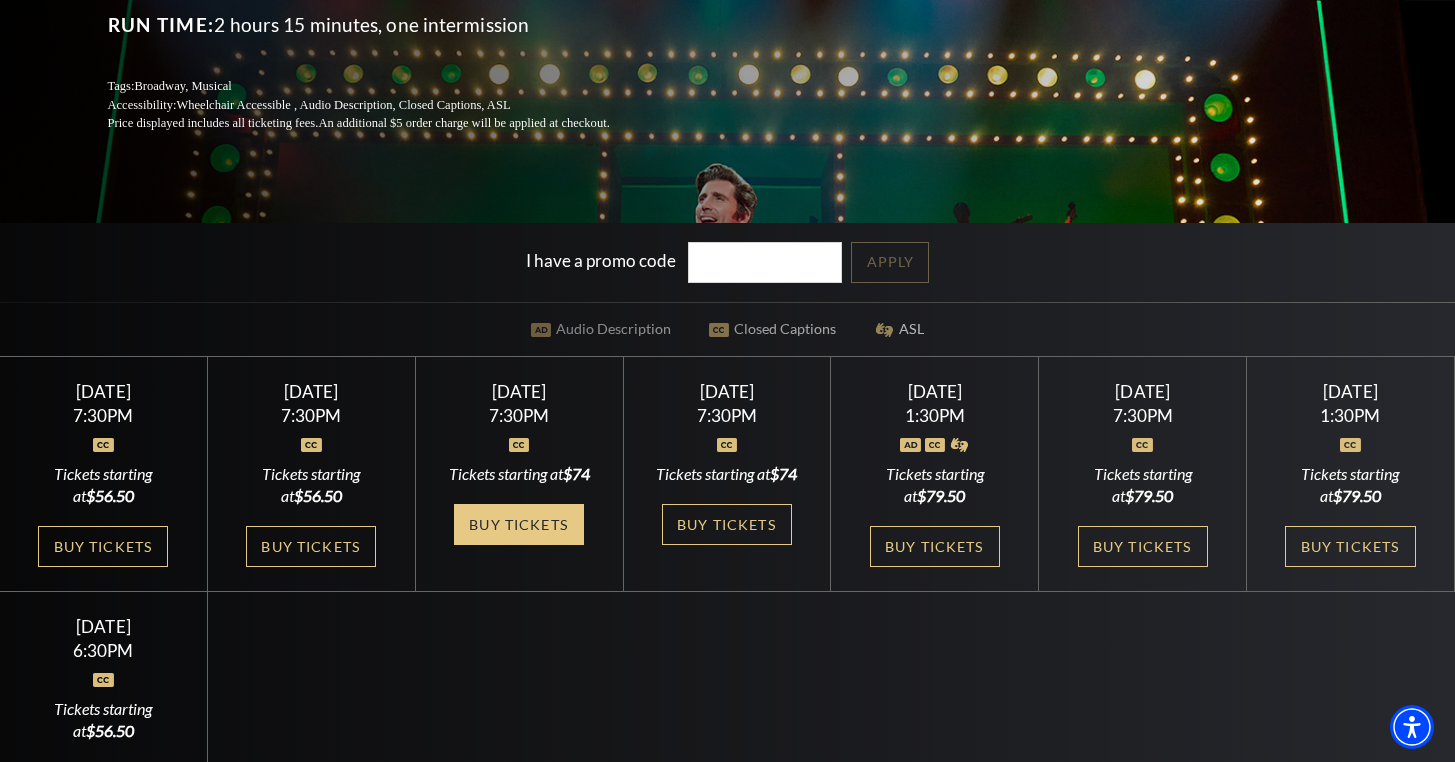 click on "Buy Tickets" at bounding box center (519, 524) 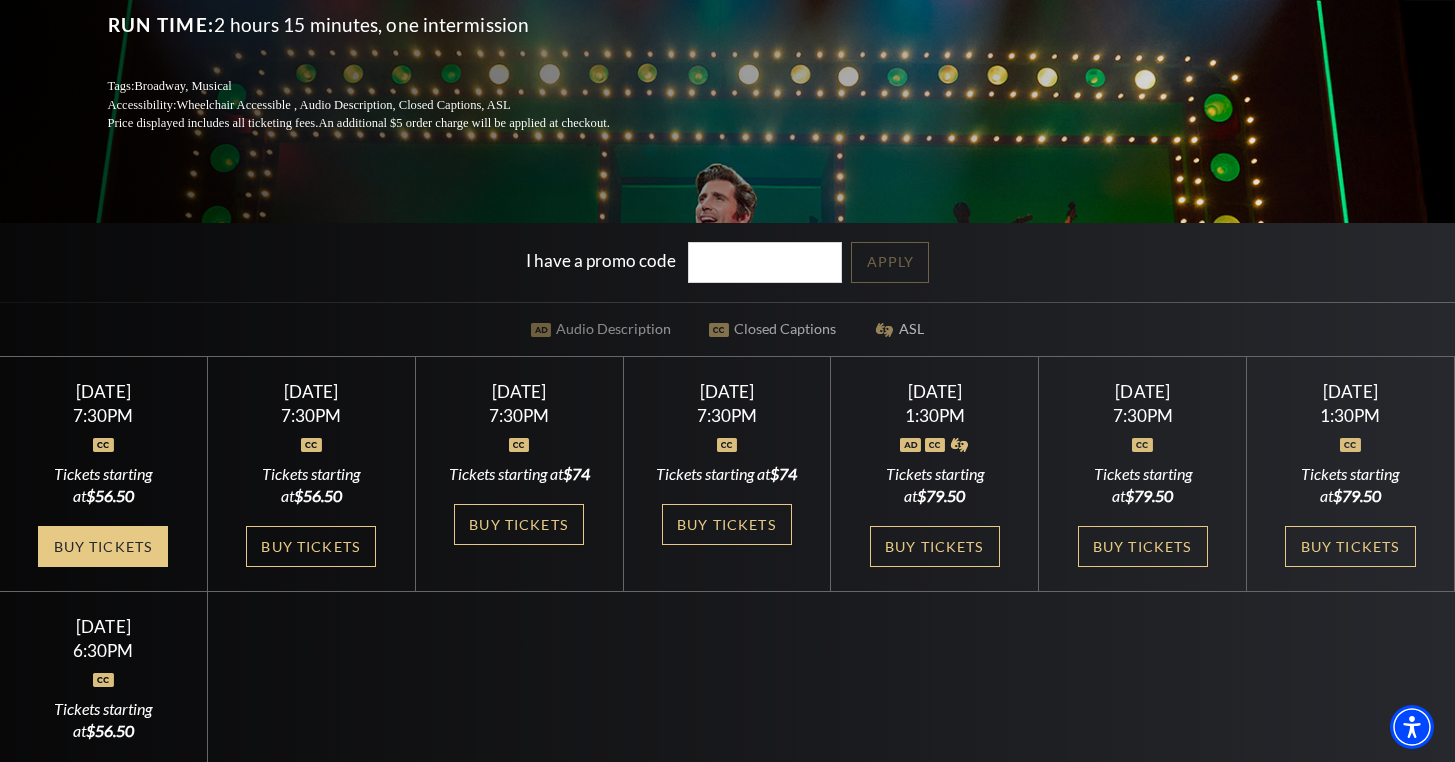 click on "Buy Tickets" at bounding box center (103, 546) 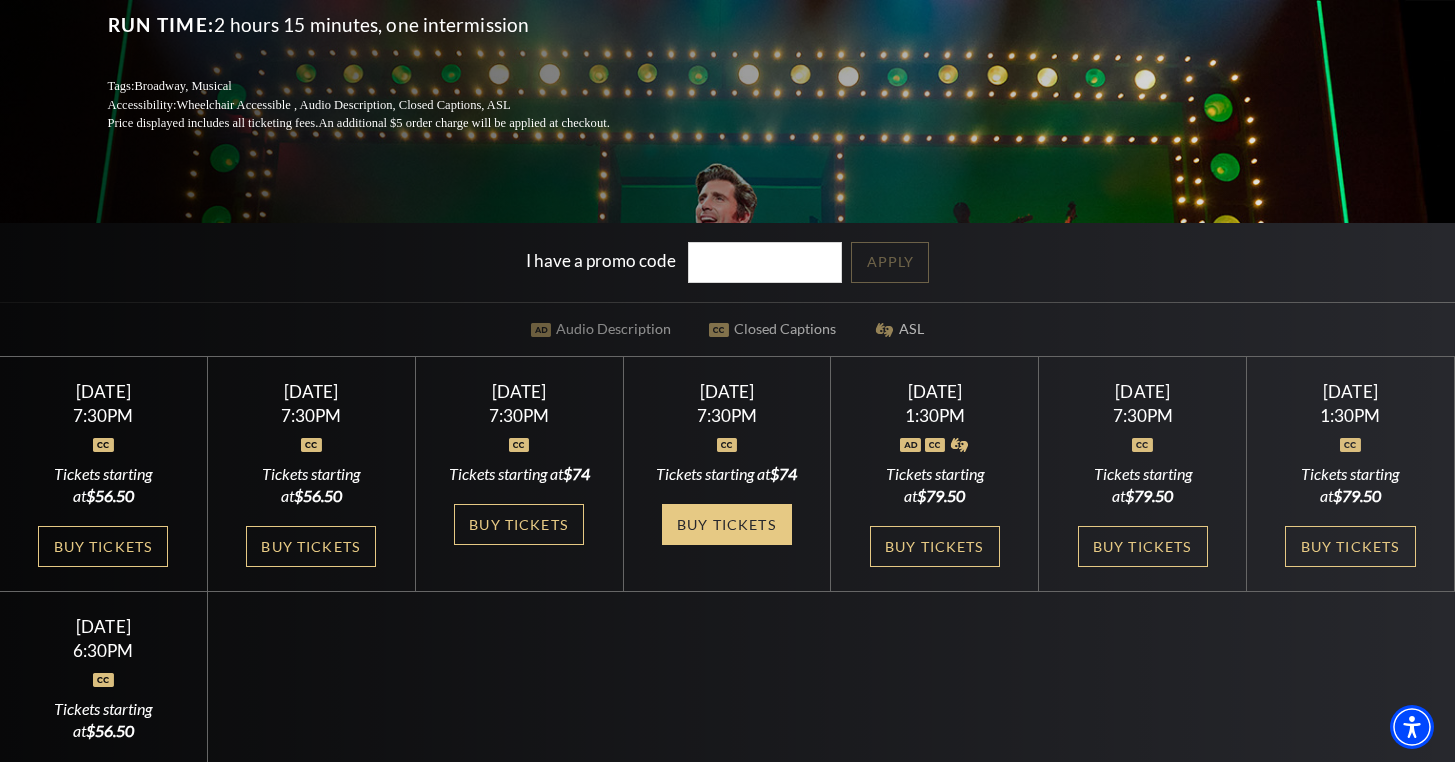 click on "Buy Tickets" at bounding box center (727, 524) 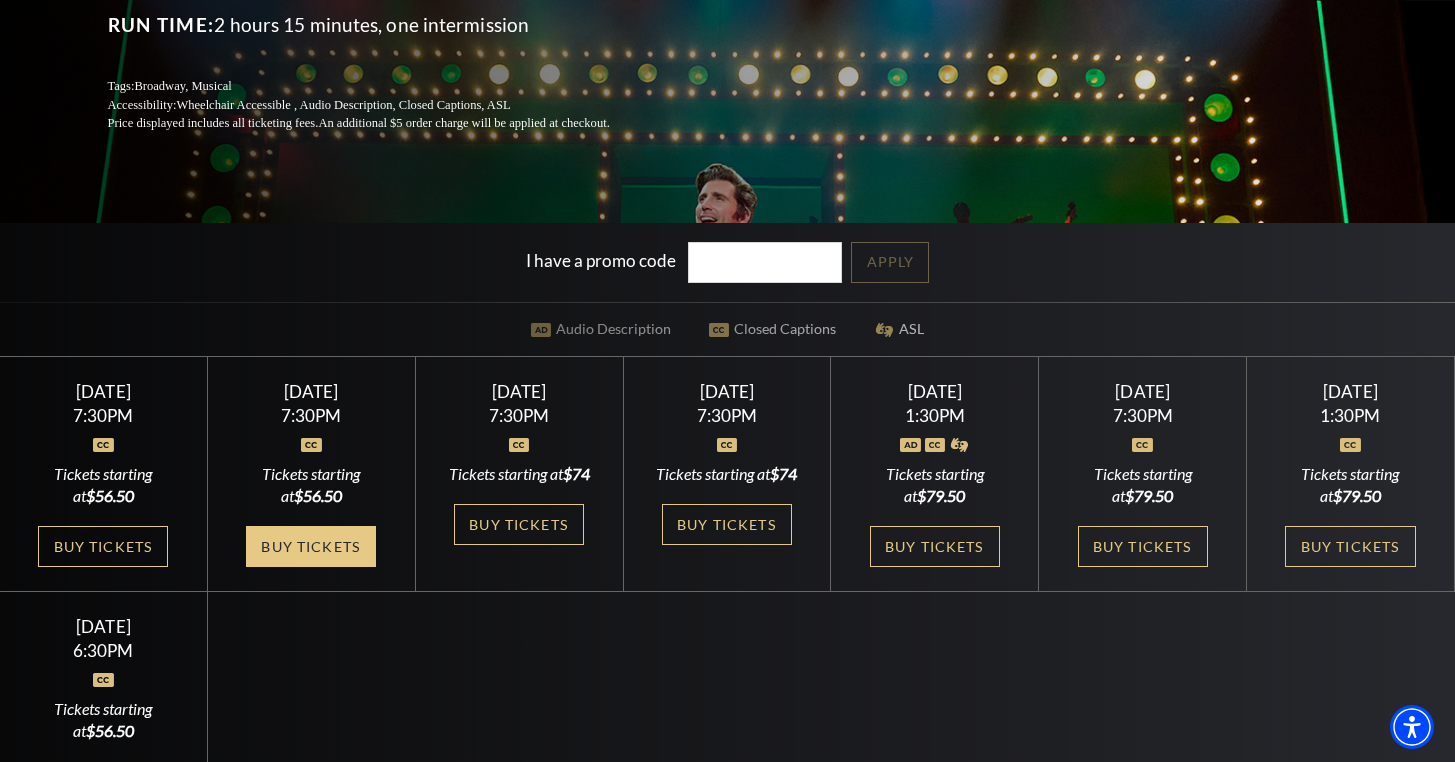 click on "Buy Tickets" at bounding box center [311, 546] 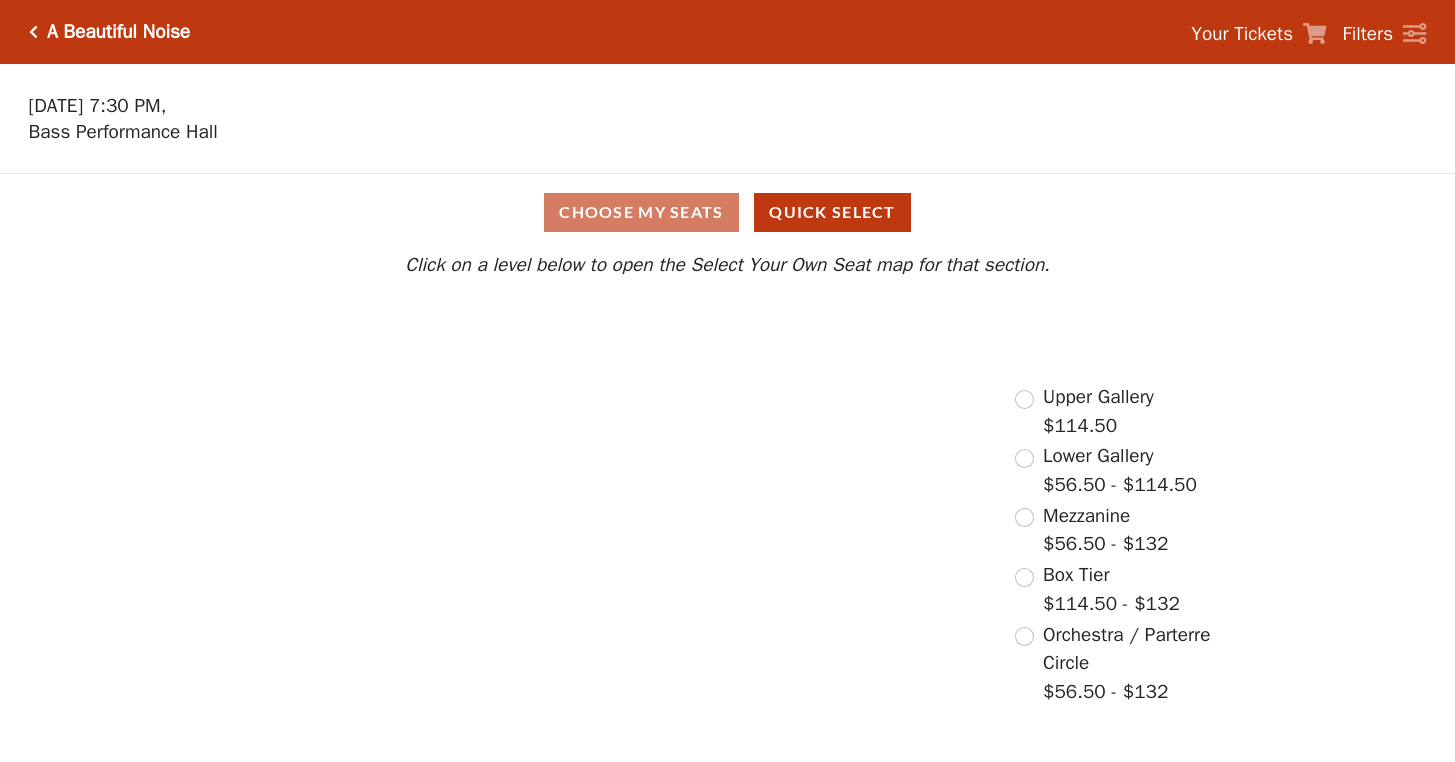 scroll, scrollTop: 0, scrollLeft: 0, axis: both 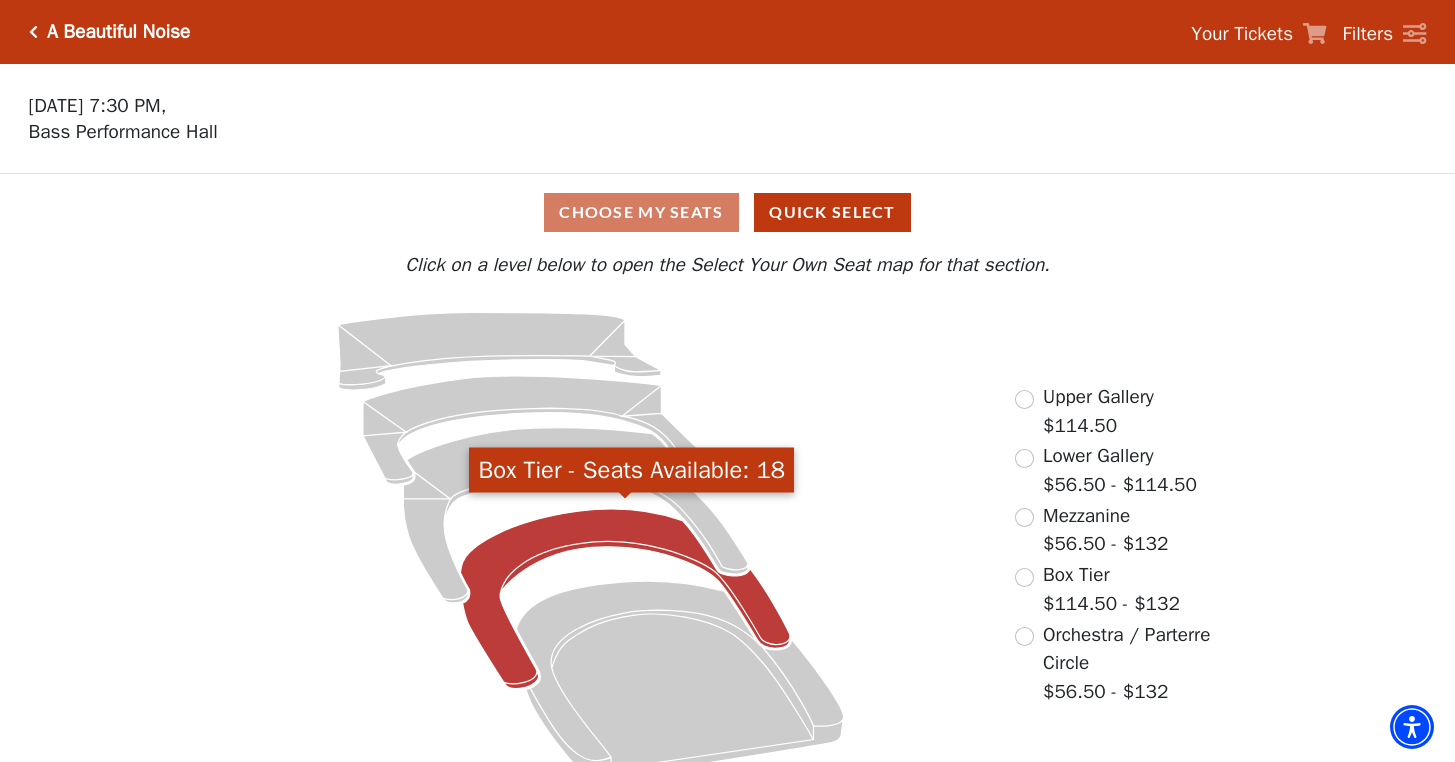 click 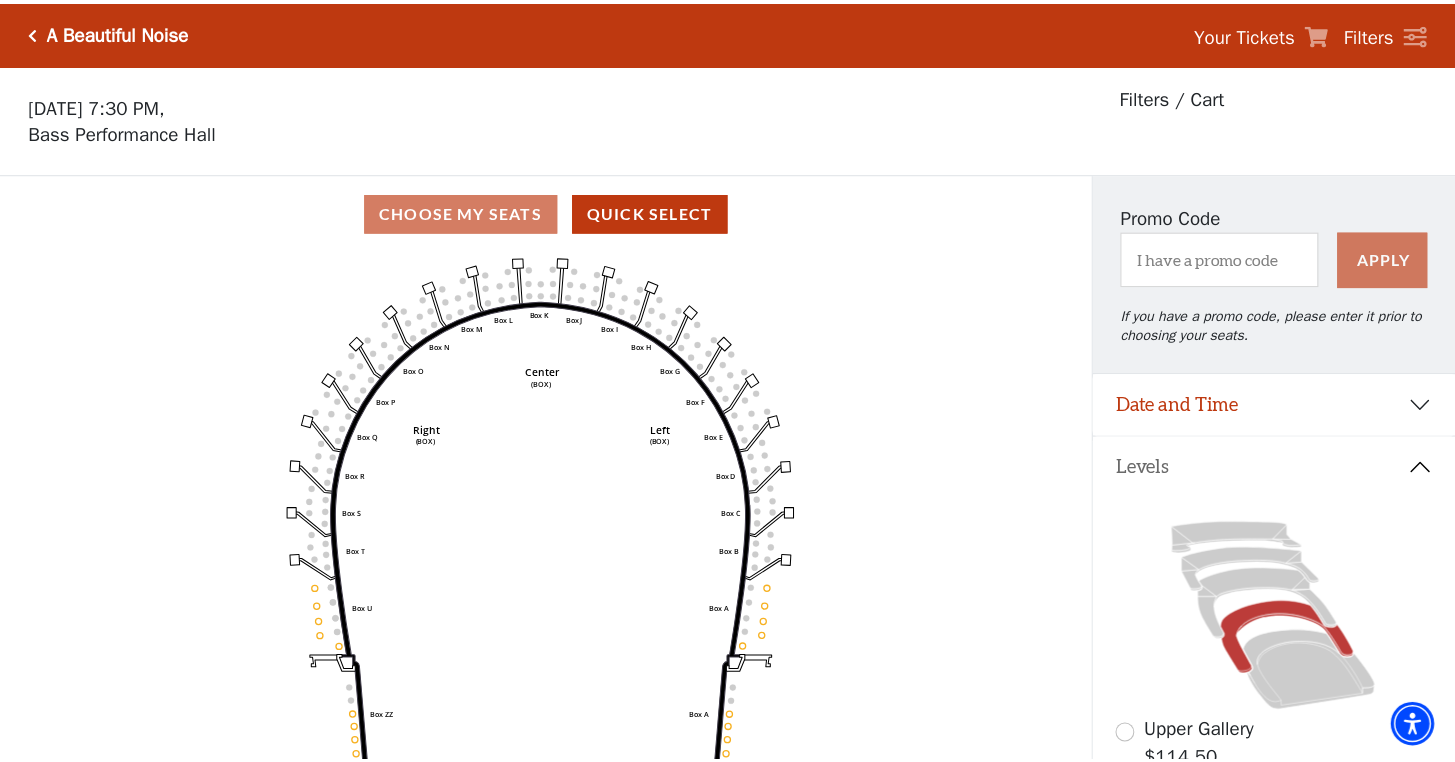 scroll, scrollTop: 93, scrollLeft: 0, axis: vertical 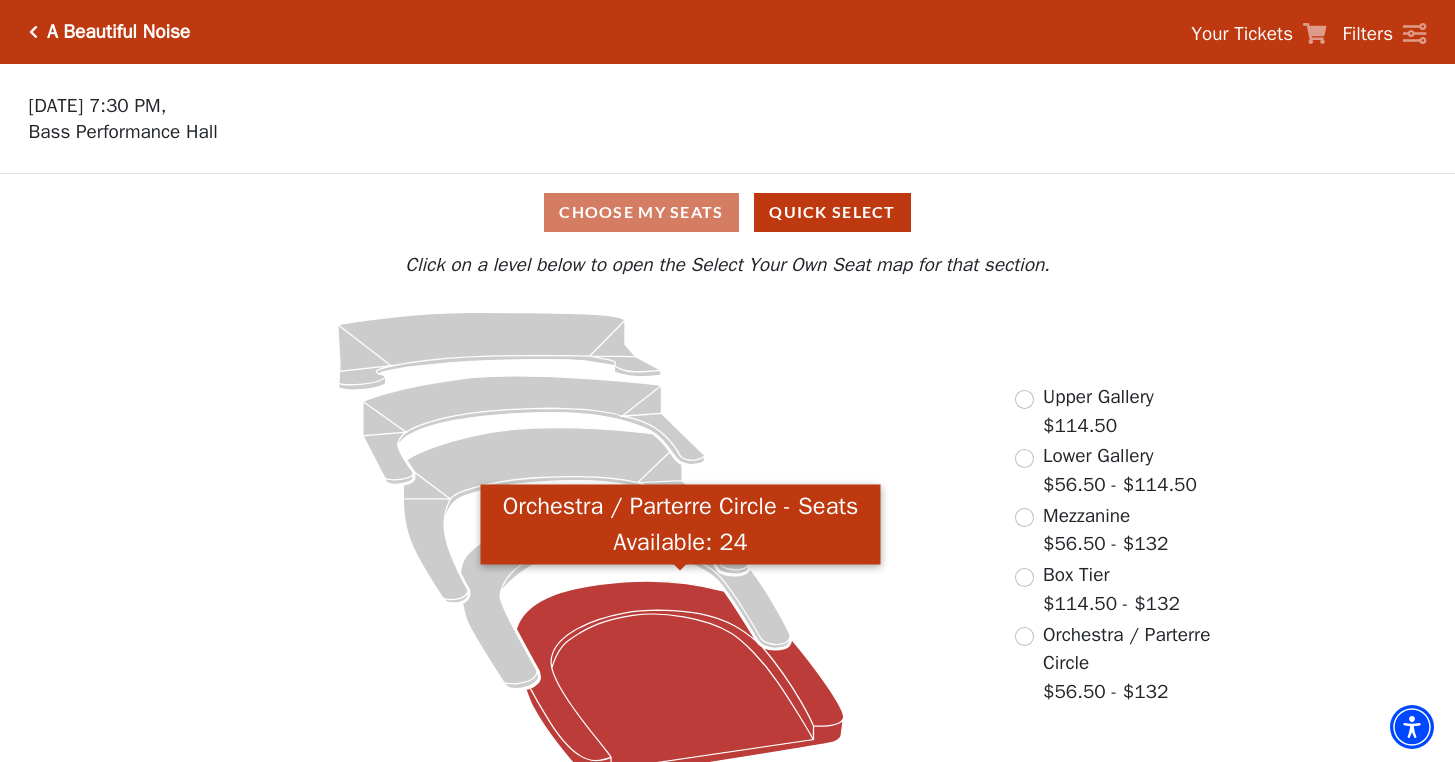click 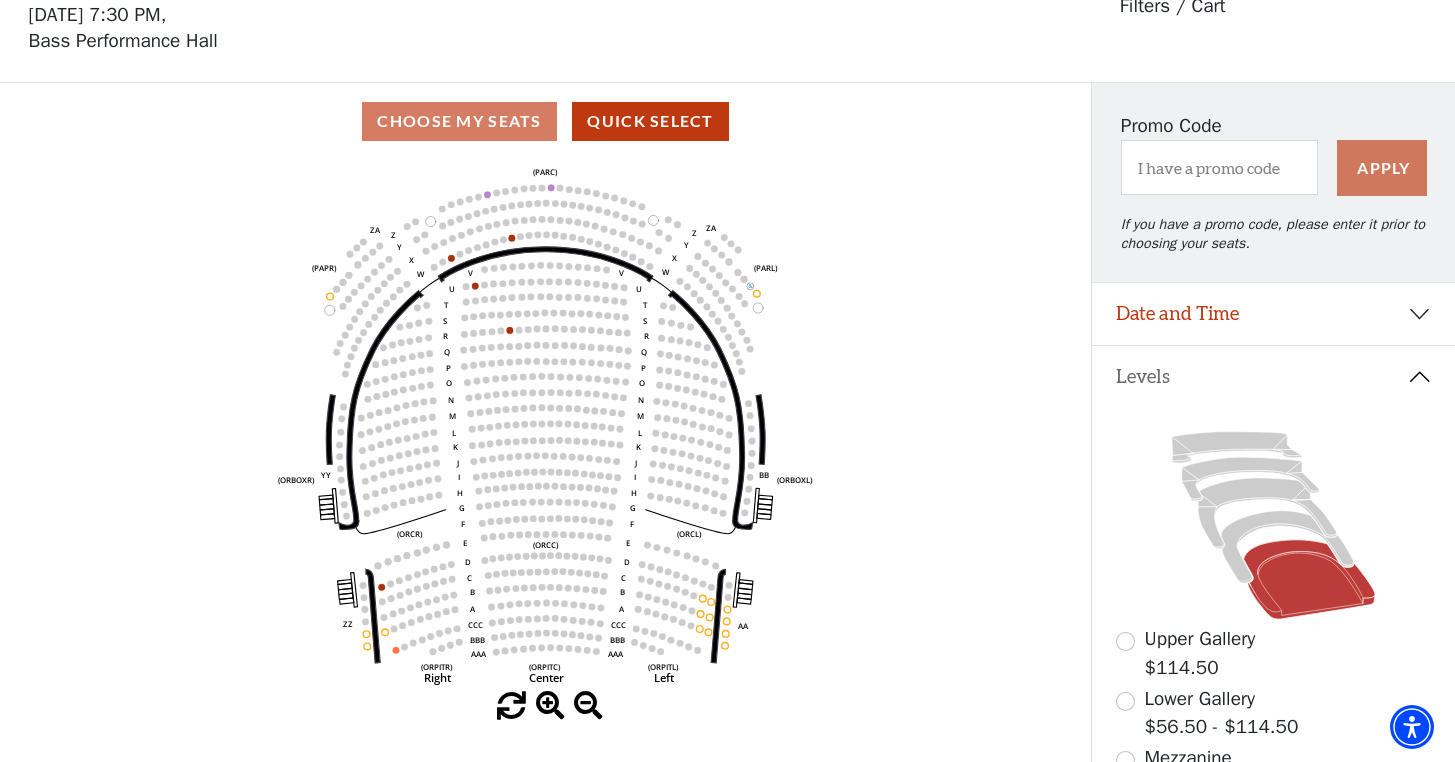 scroll, scrollTop: 93, scrollLeft: 0, axis: vertical 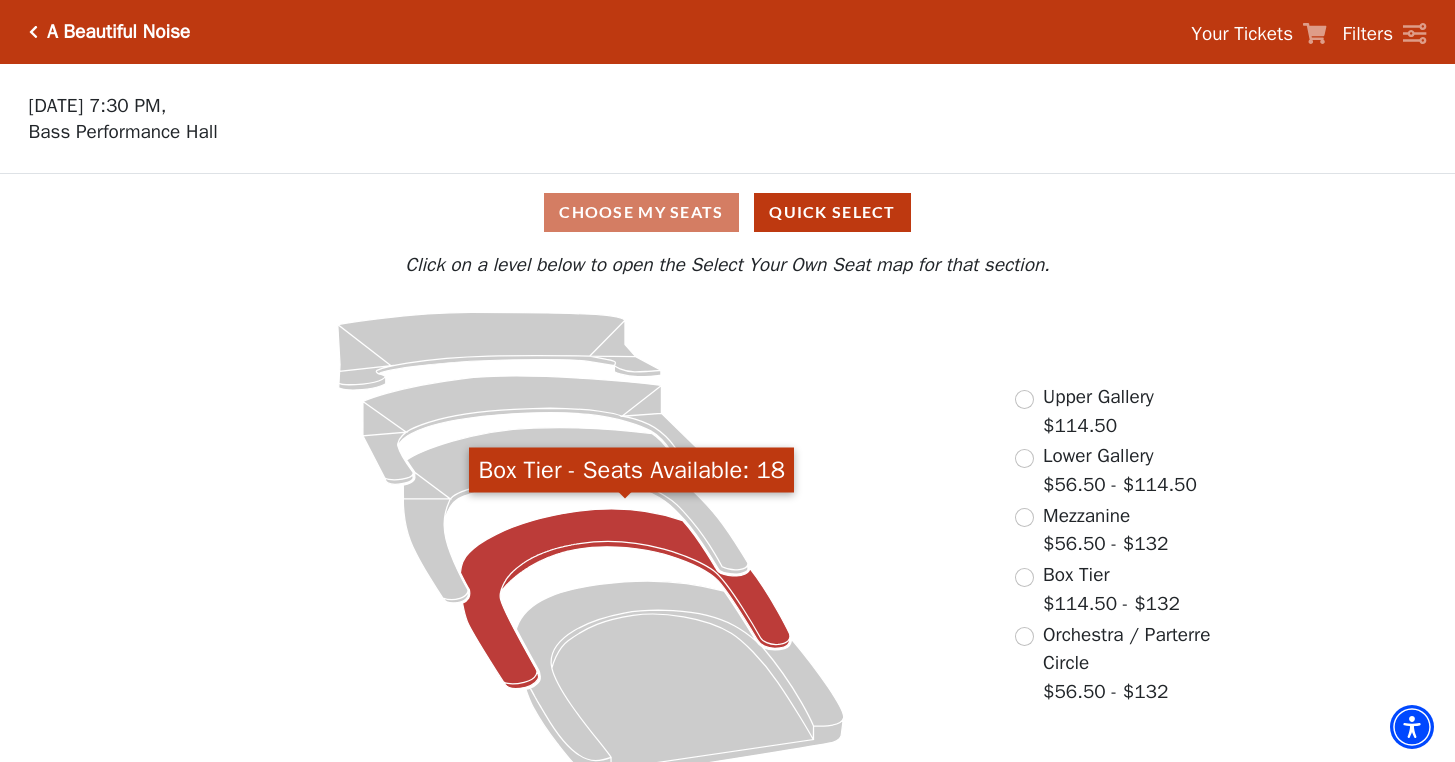 click 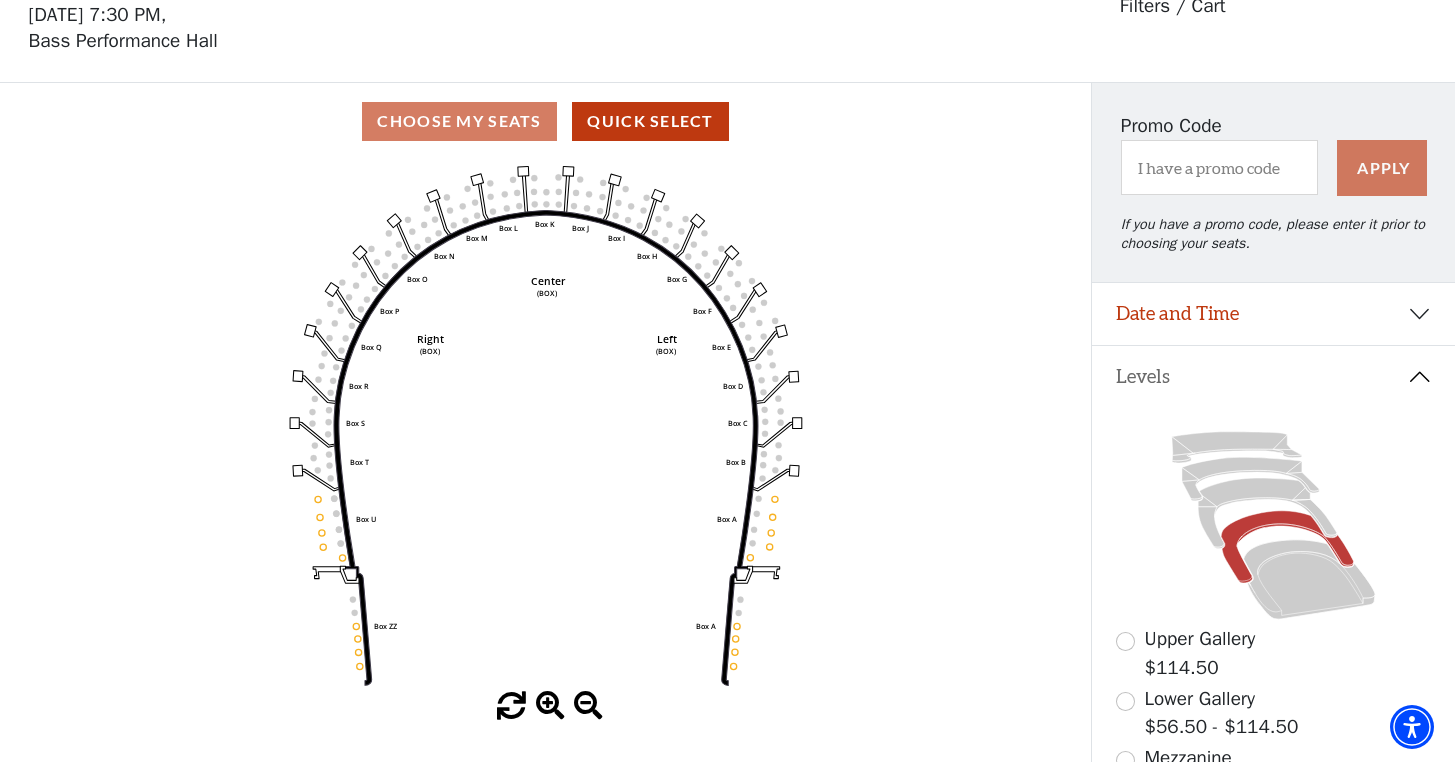 scroll, scrollTop: 93, scrollLeft: 0, axis: vertical 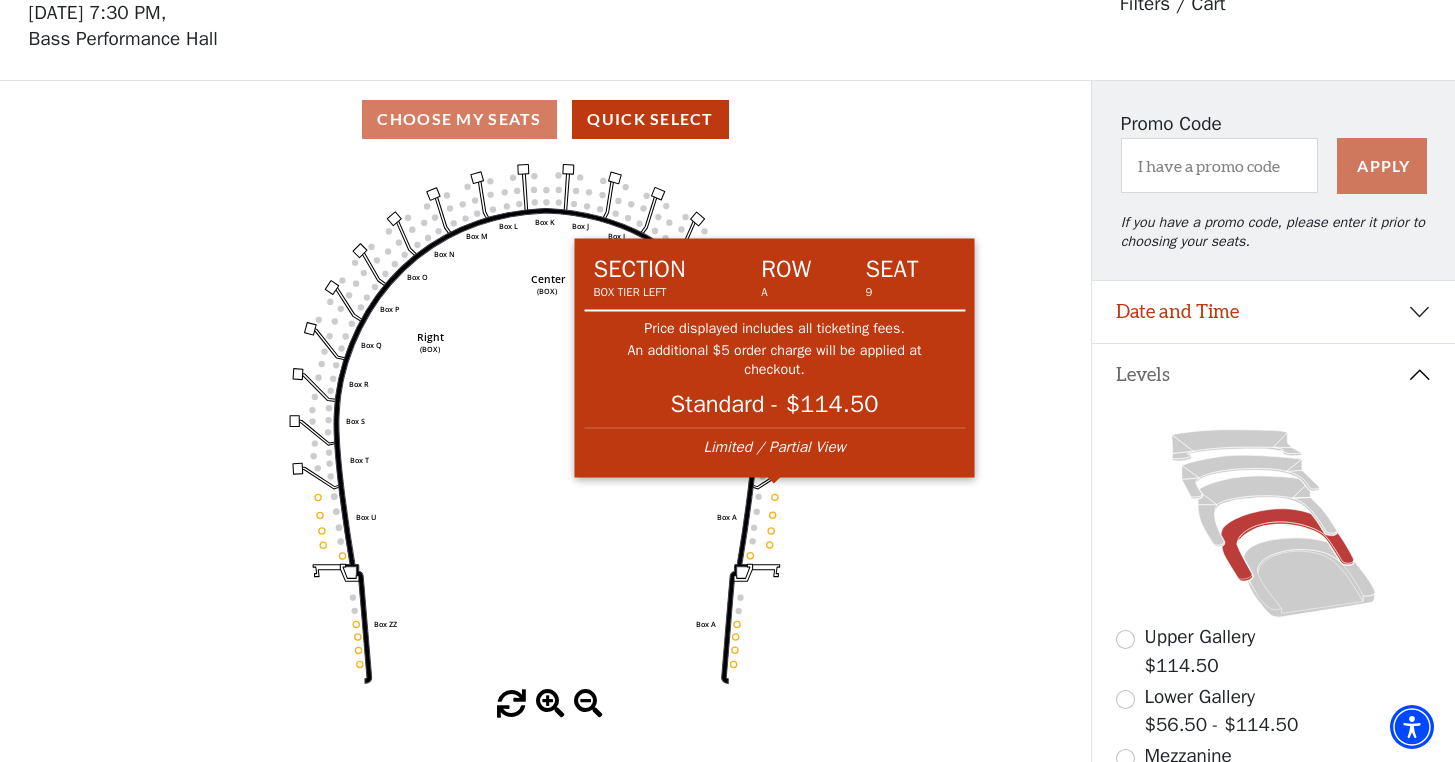 click 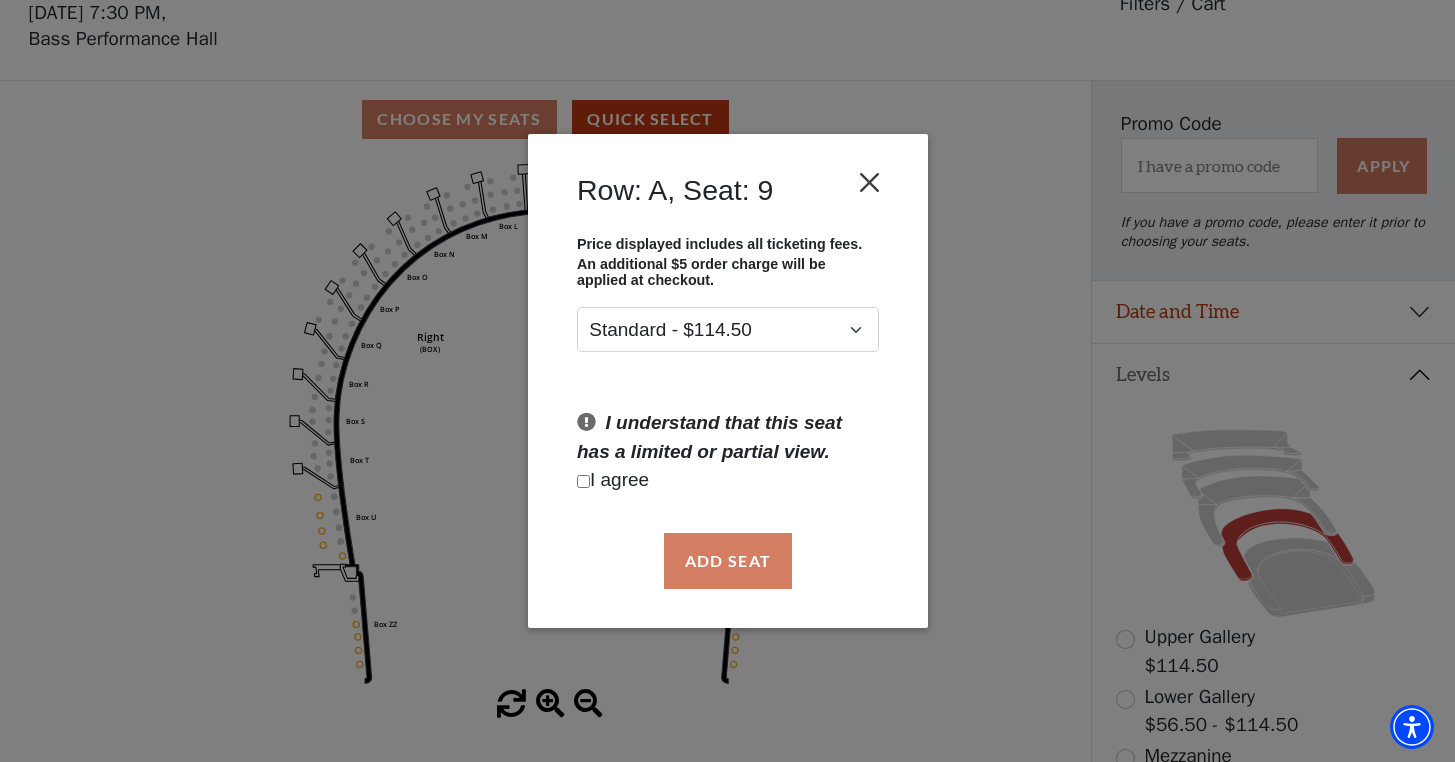 click at bounding box center (869, 182) 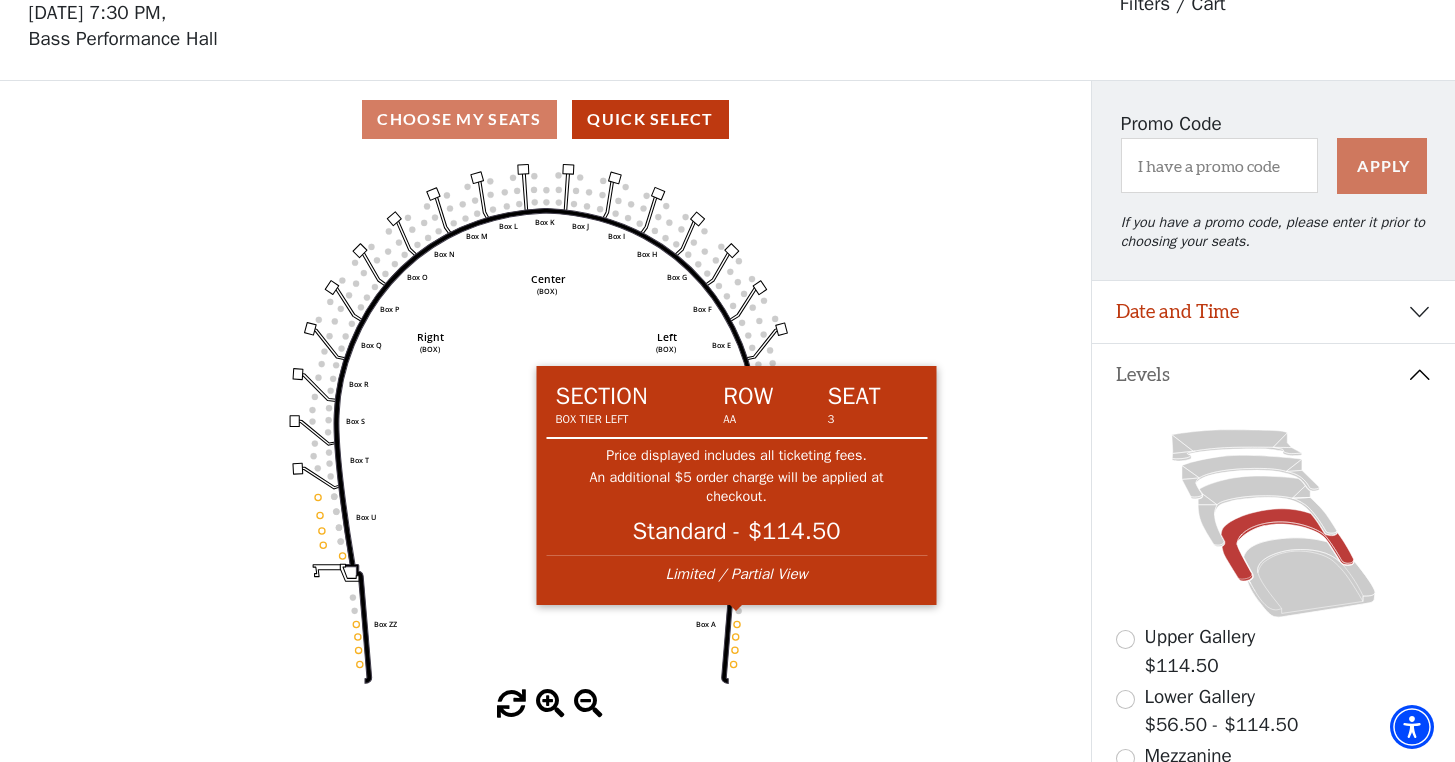click 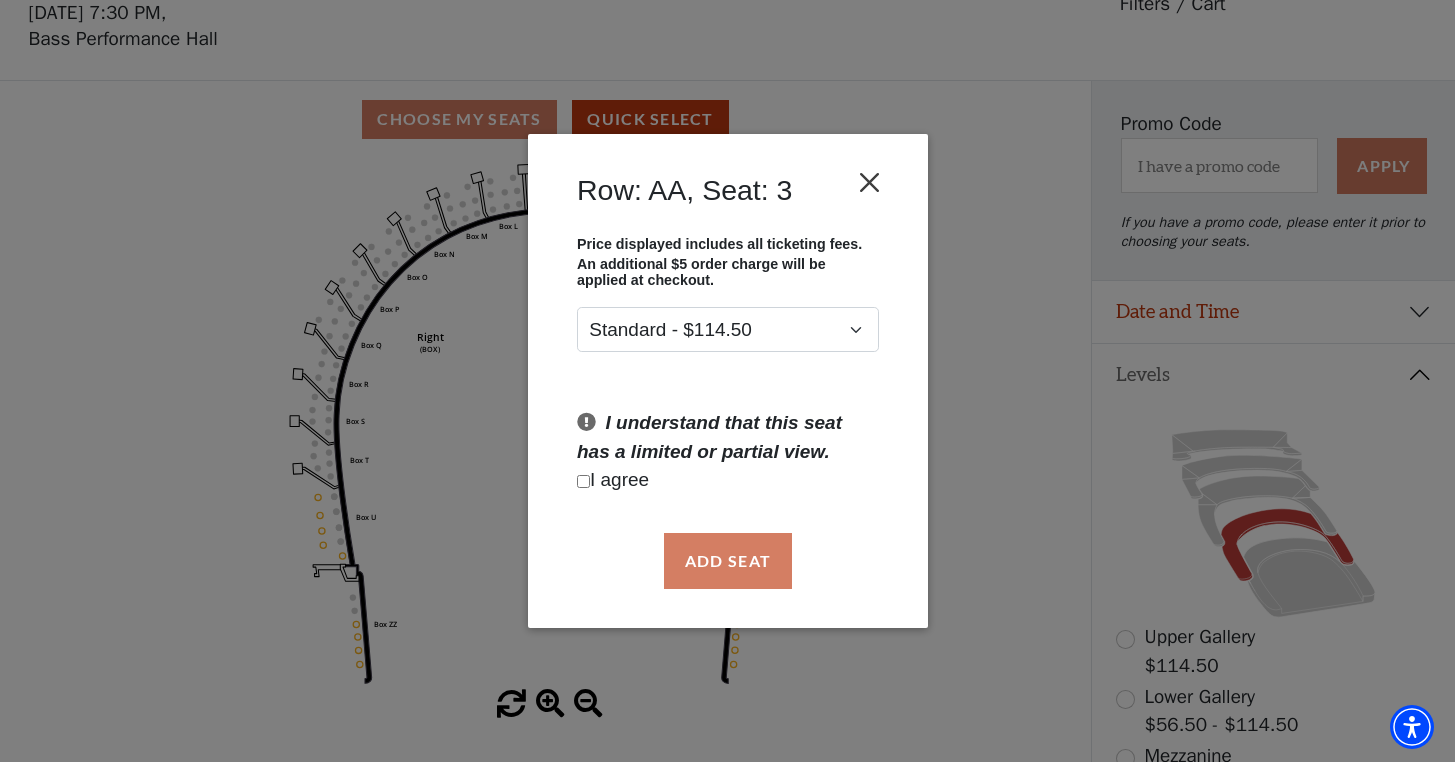 click at bounding box center (869, 182) 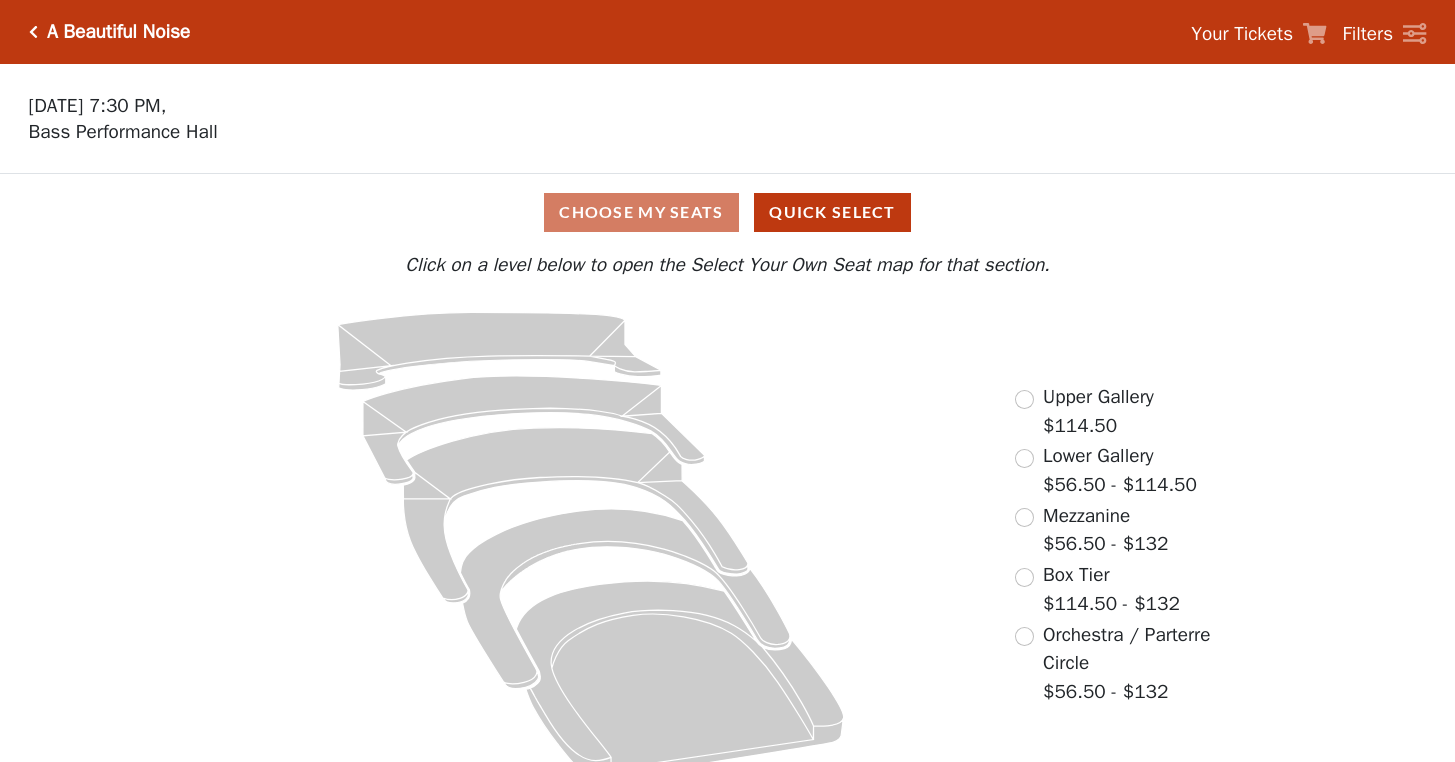 scroll, scrollTop: 0, scrollLeft: 0, axis: both 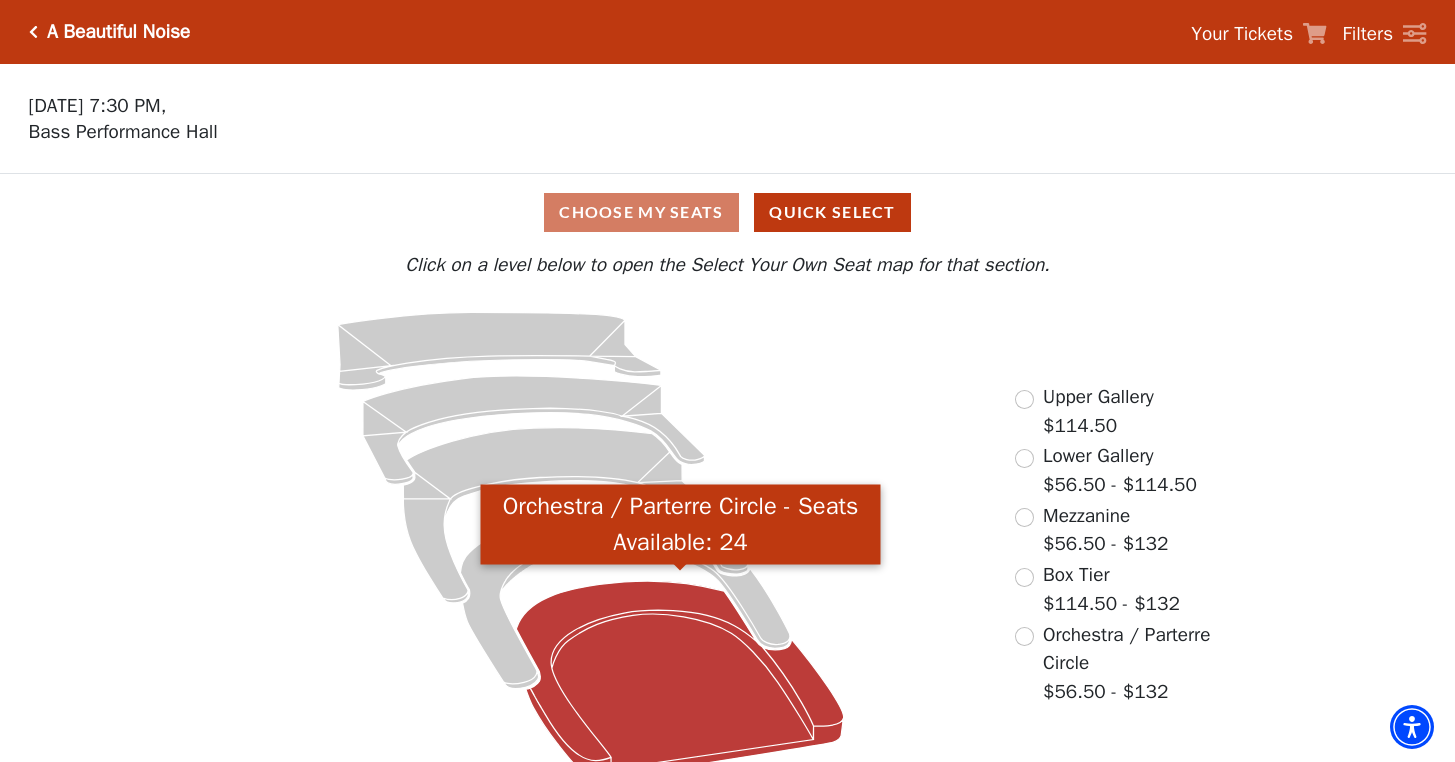 click 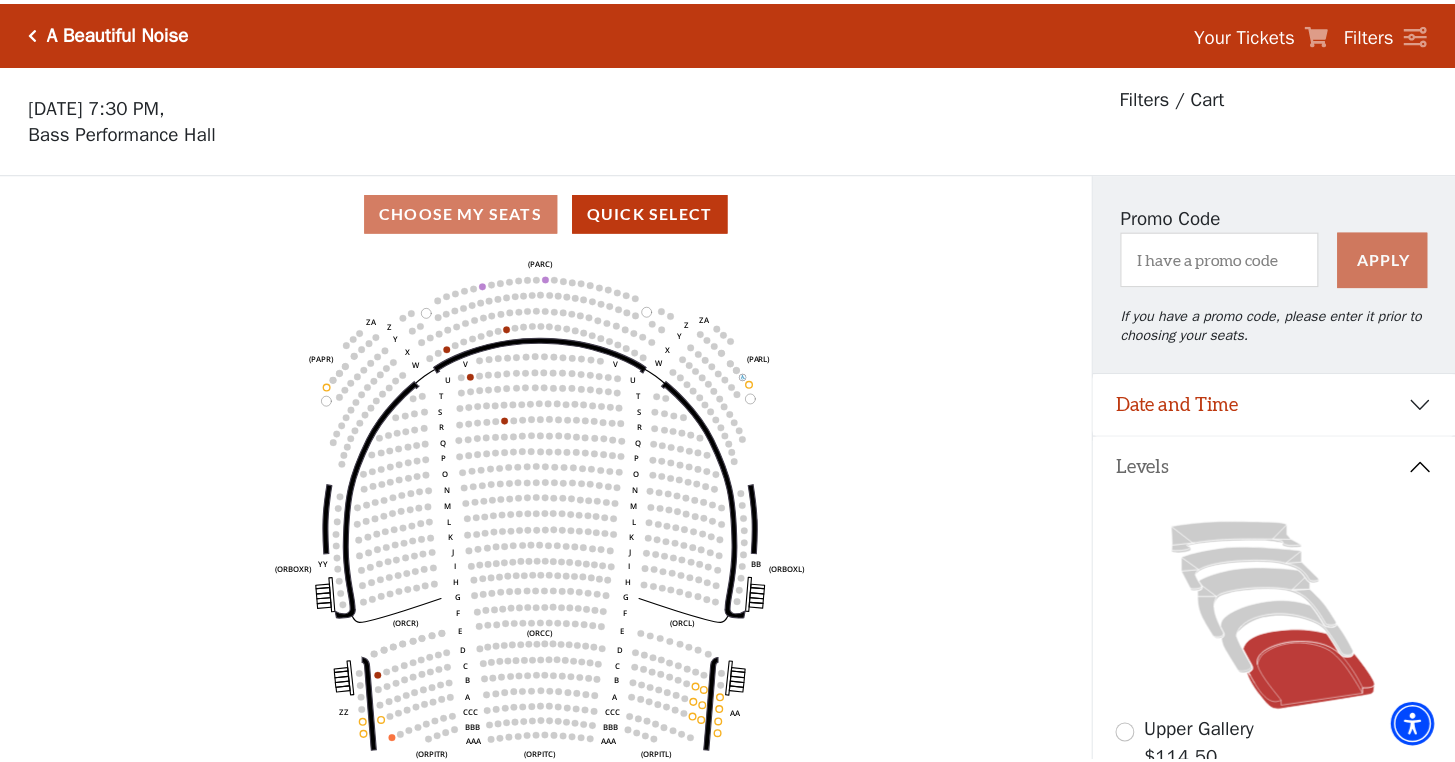 scroll, scrollTop: 93, scrollLeft: 0, axis: vertical 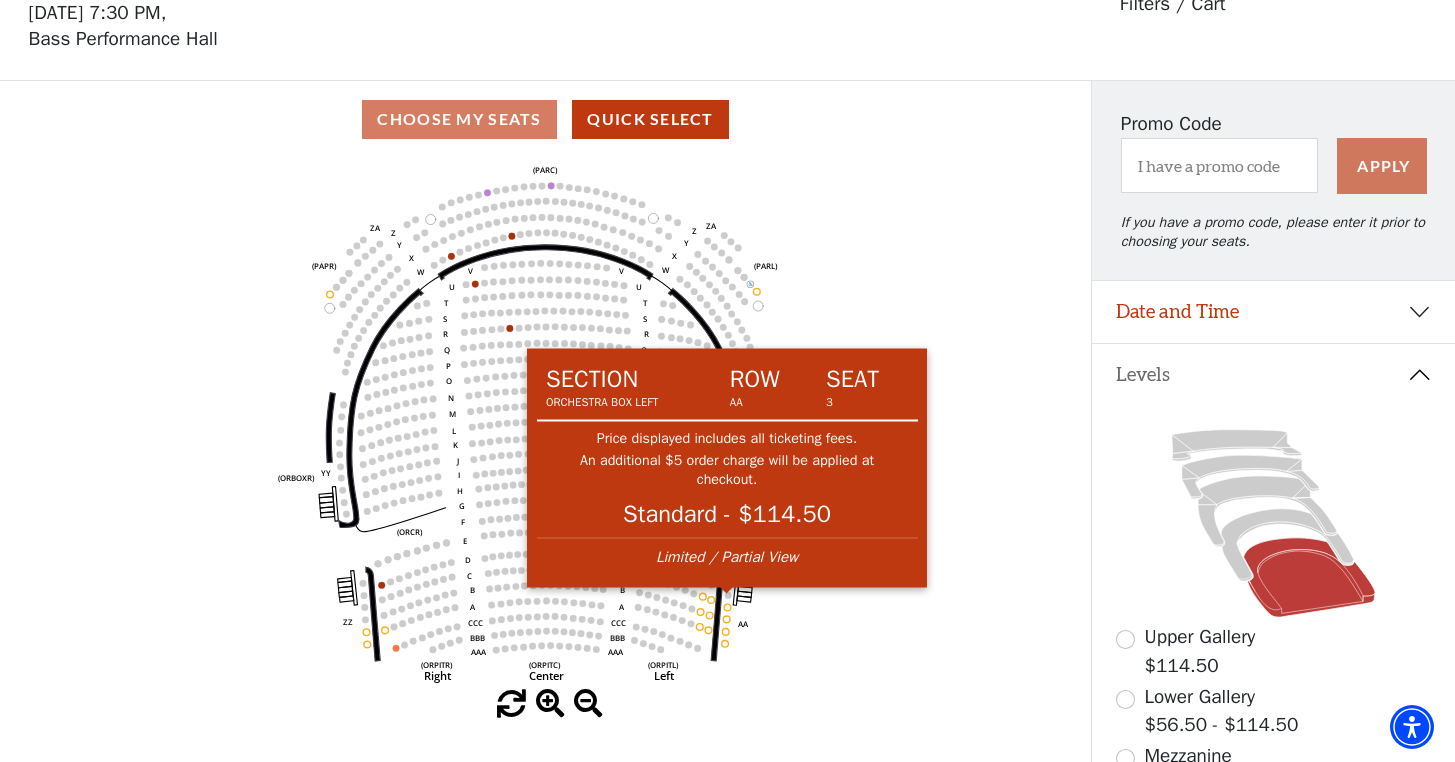click 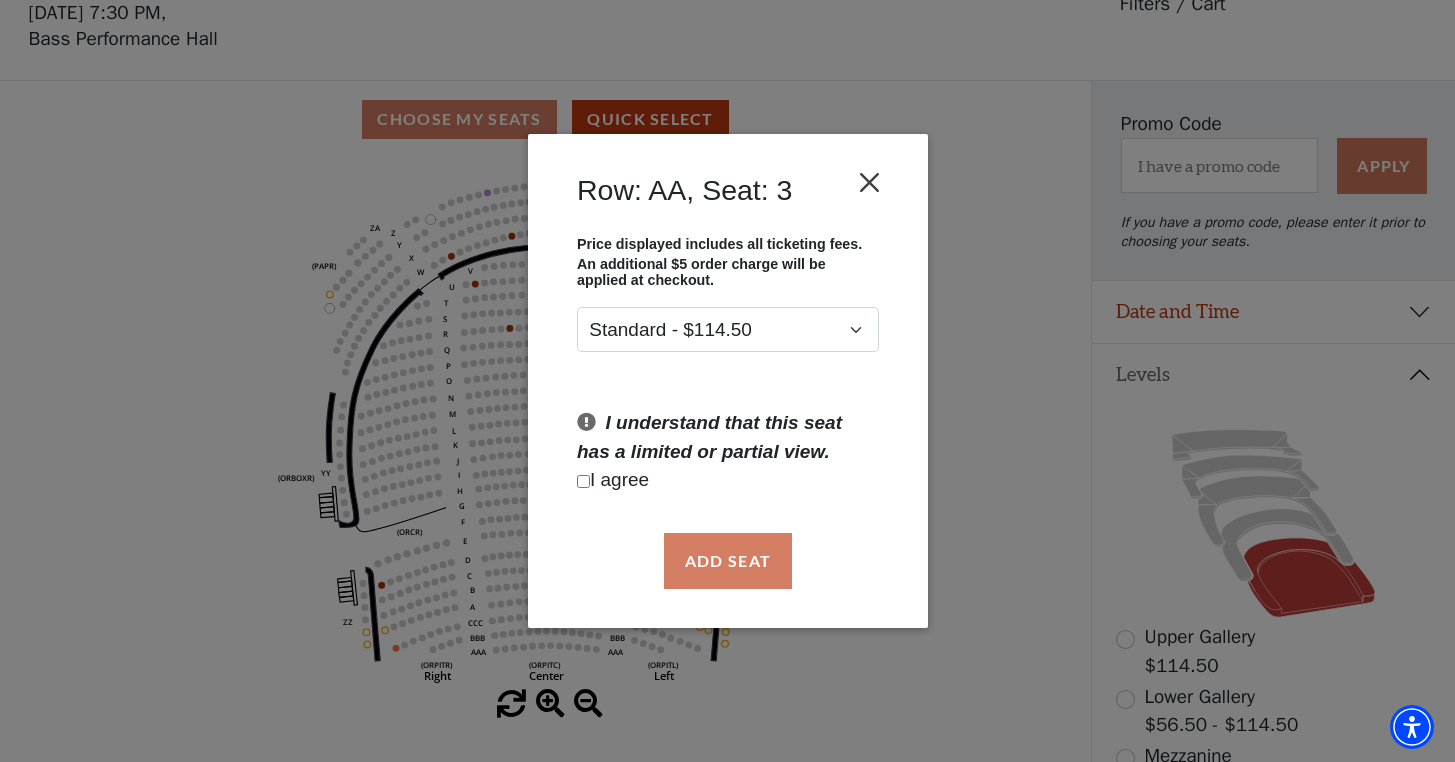 click at bounding box center [869, 182] 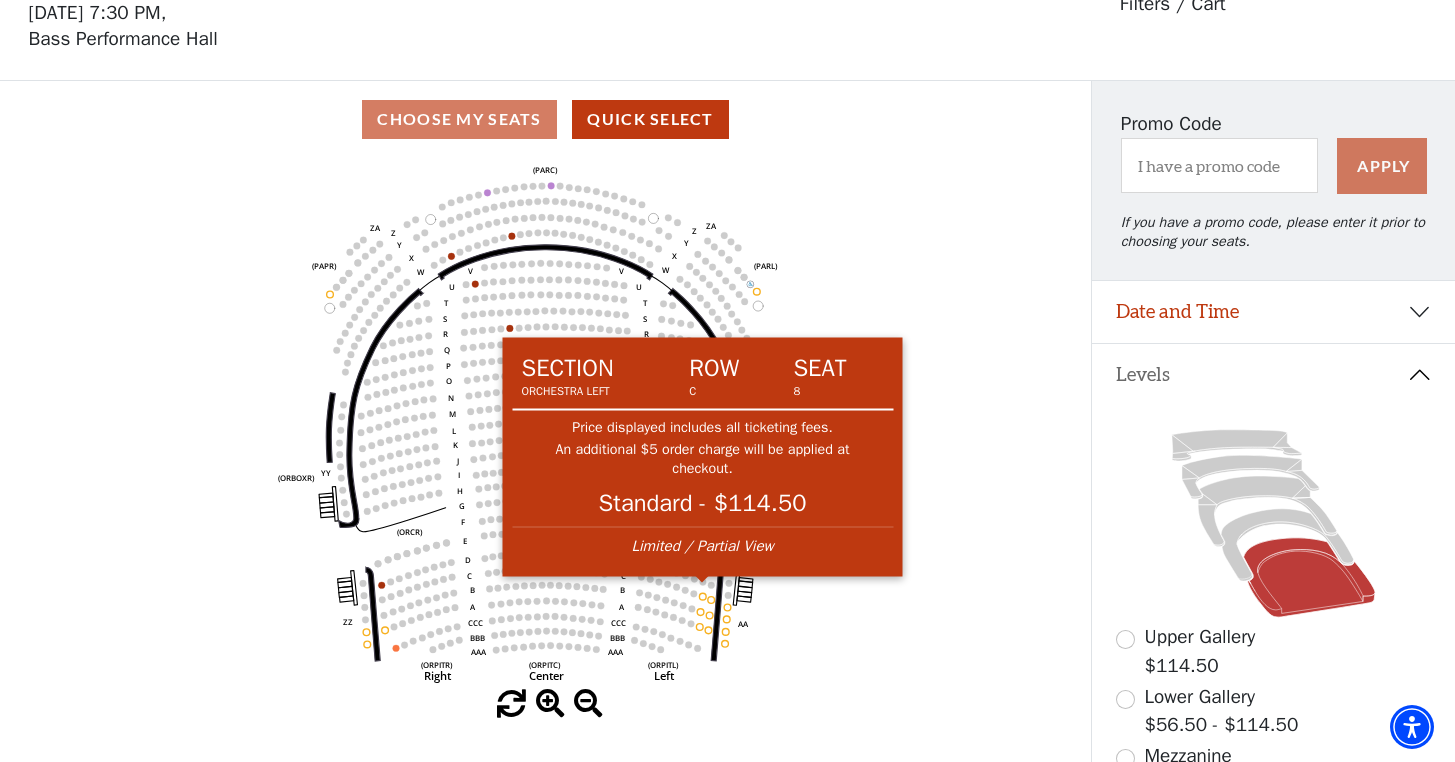 click 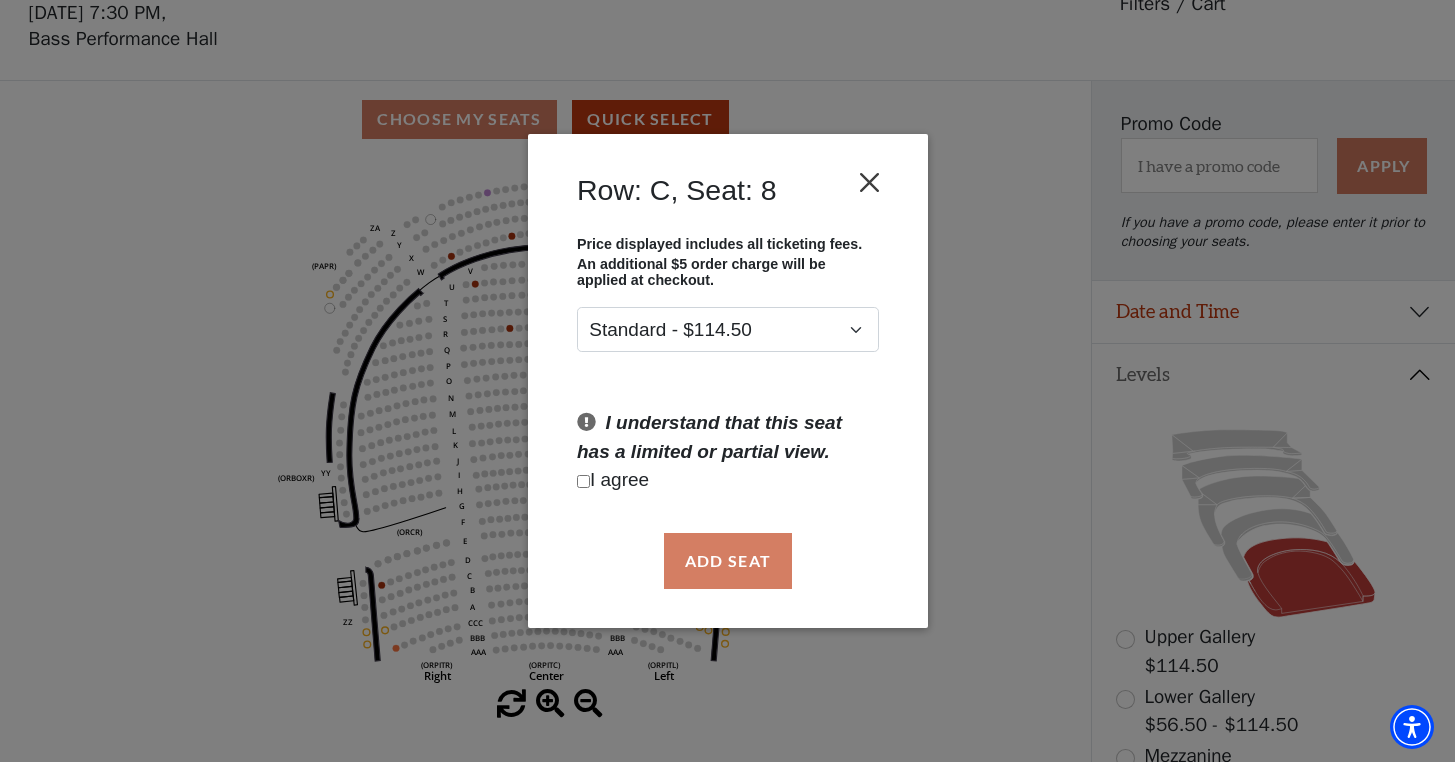click at bounding box center [869, 182] 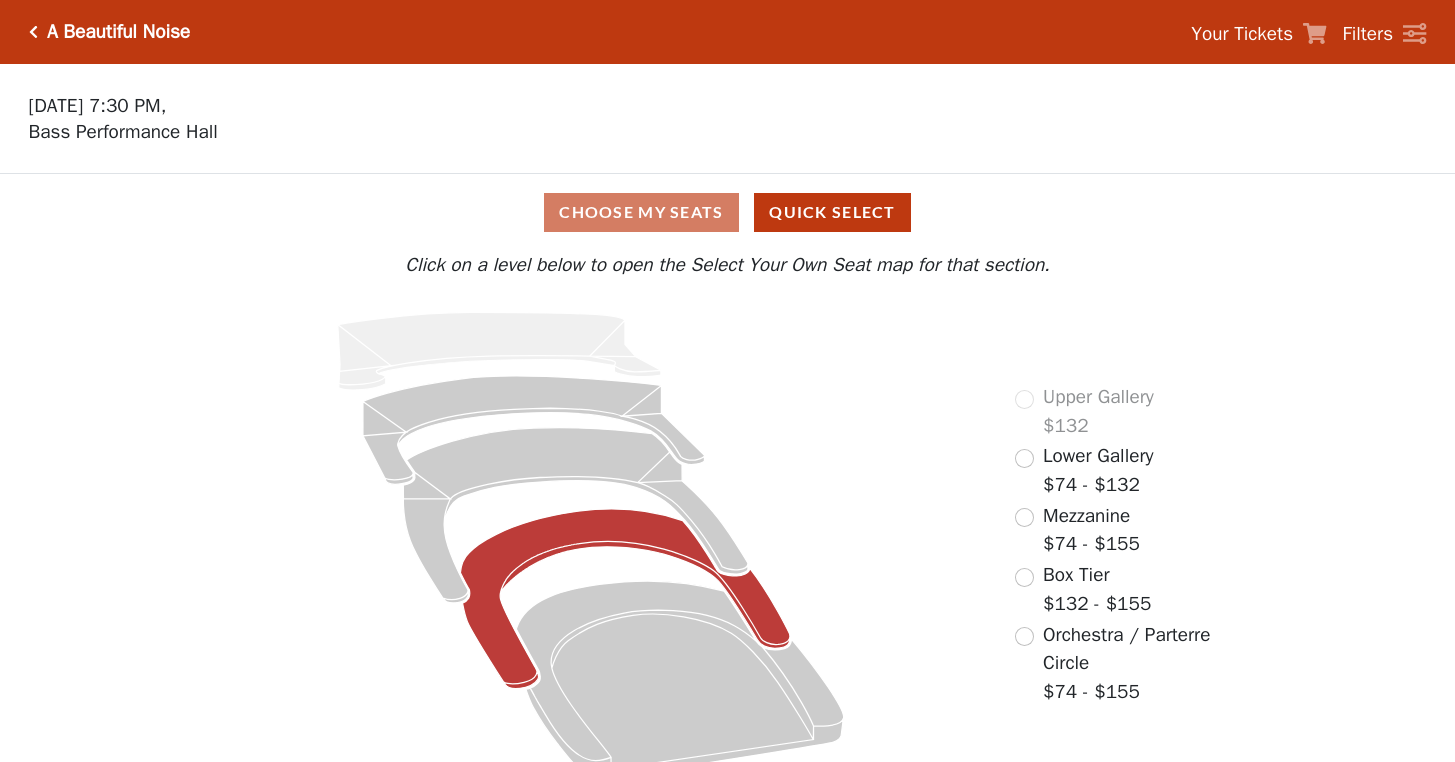 scroll, scrollTop: 0, scrollLeft: 0, axis: both 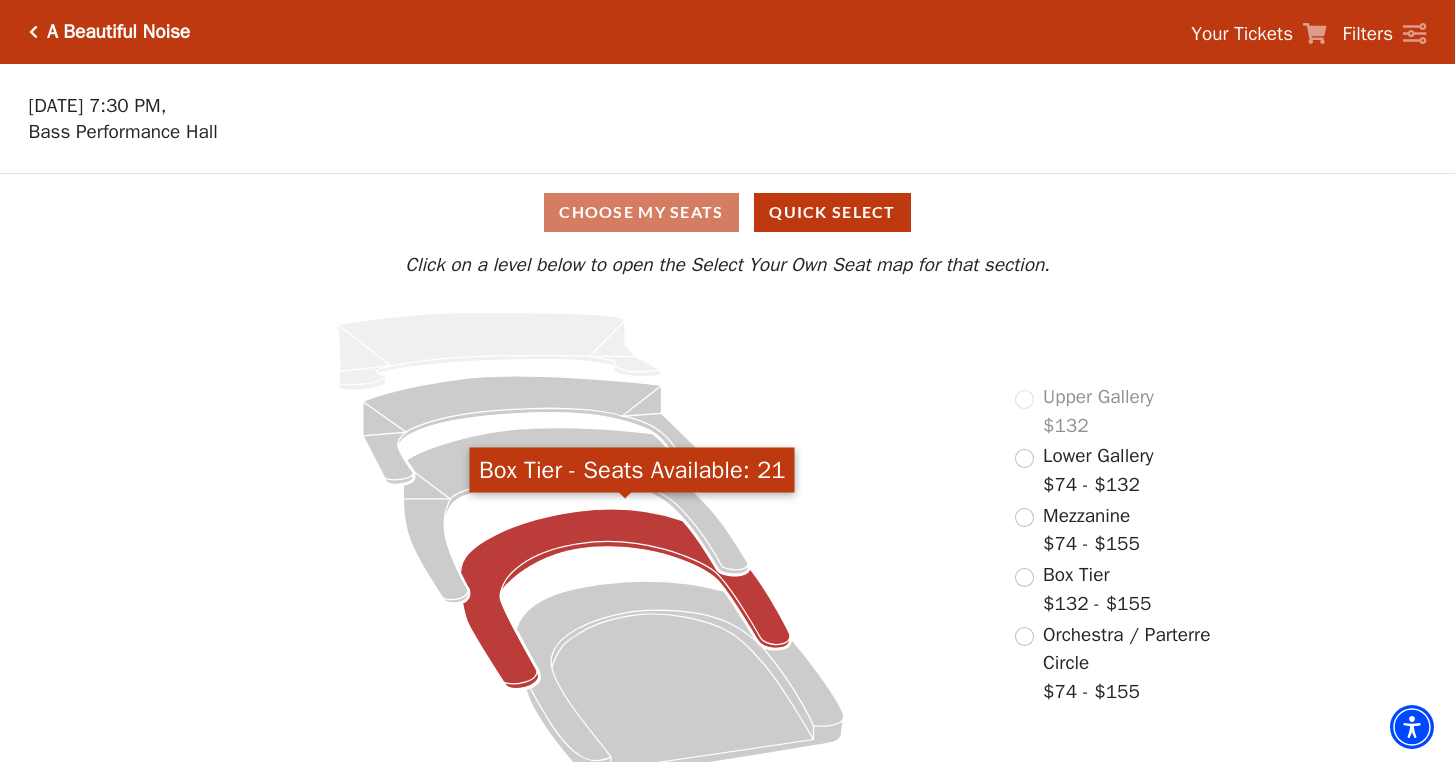 click 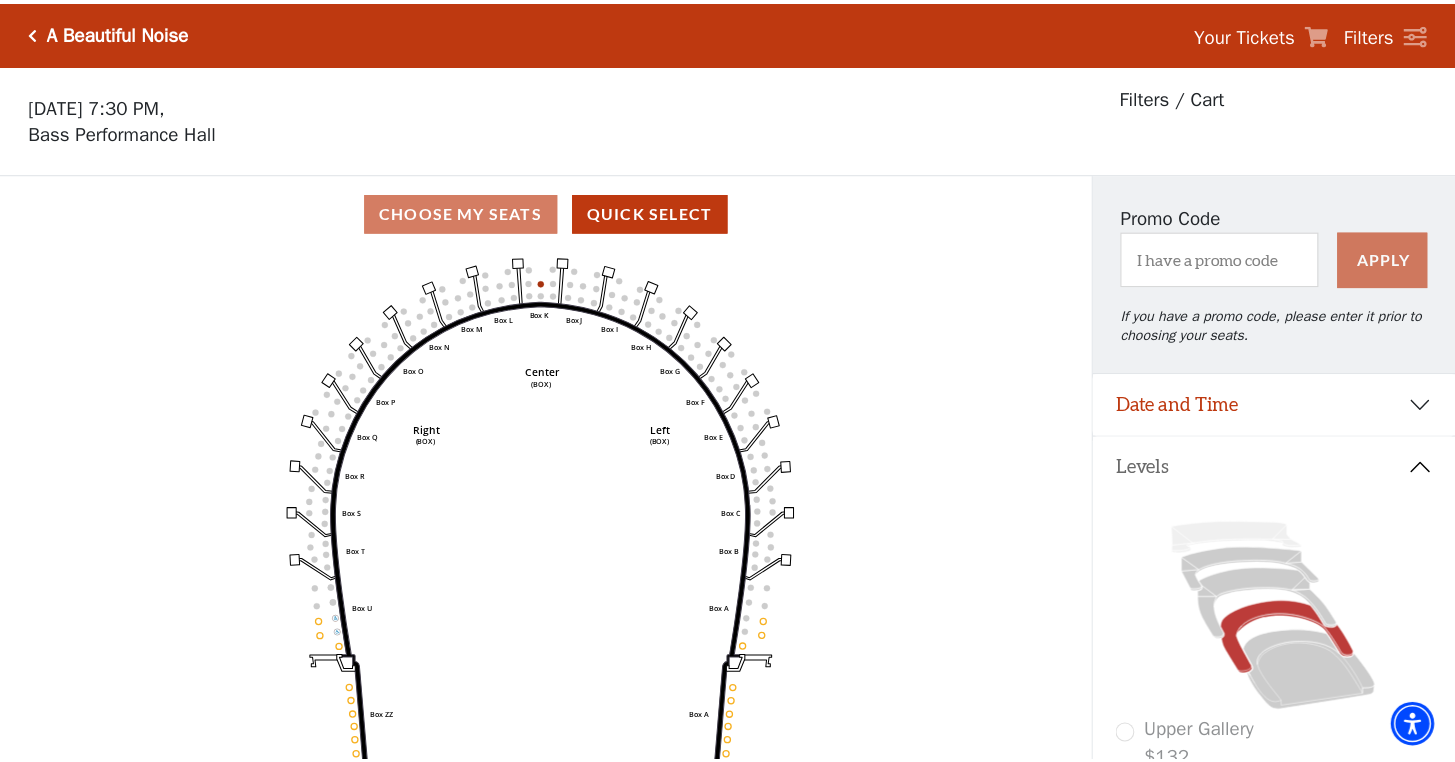 scroll, scrollTop: 93, scrollLeft: 0, axis: vertical 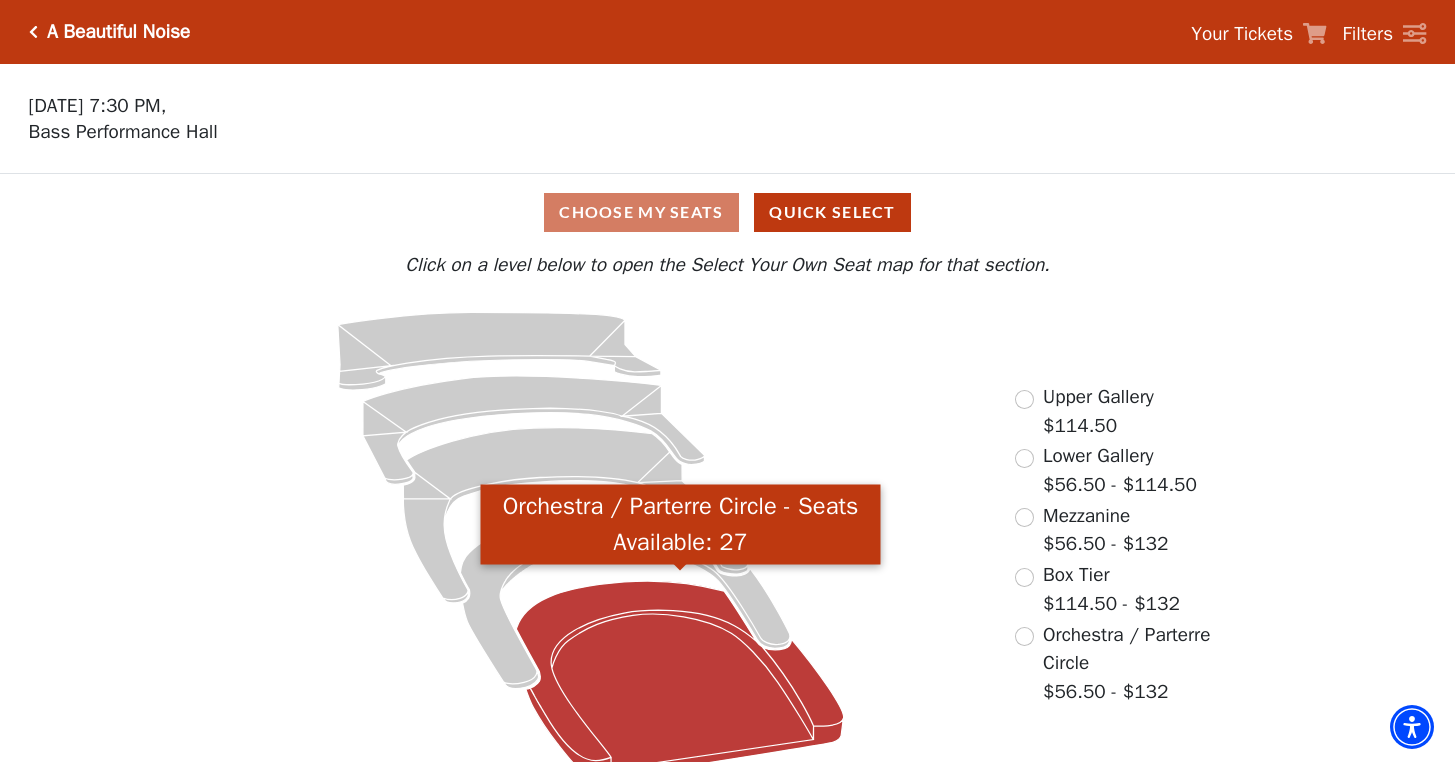 click 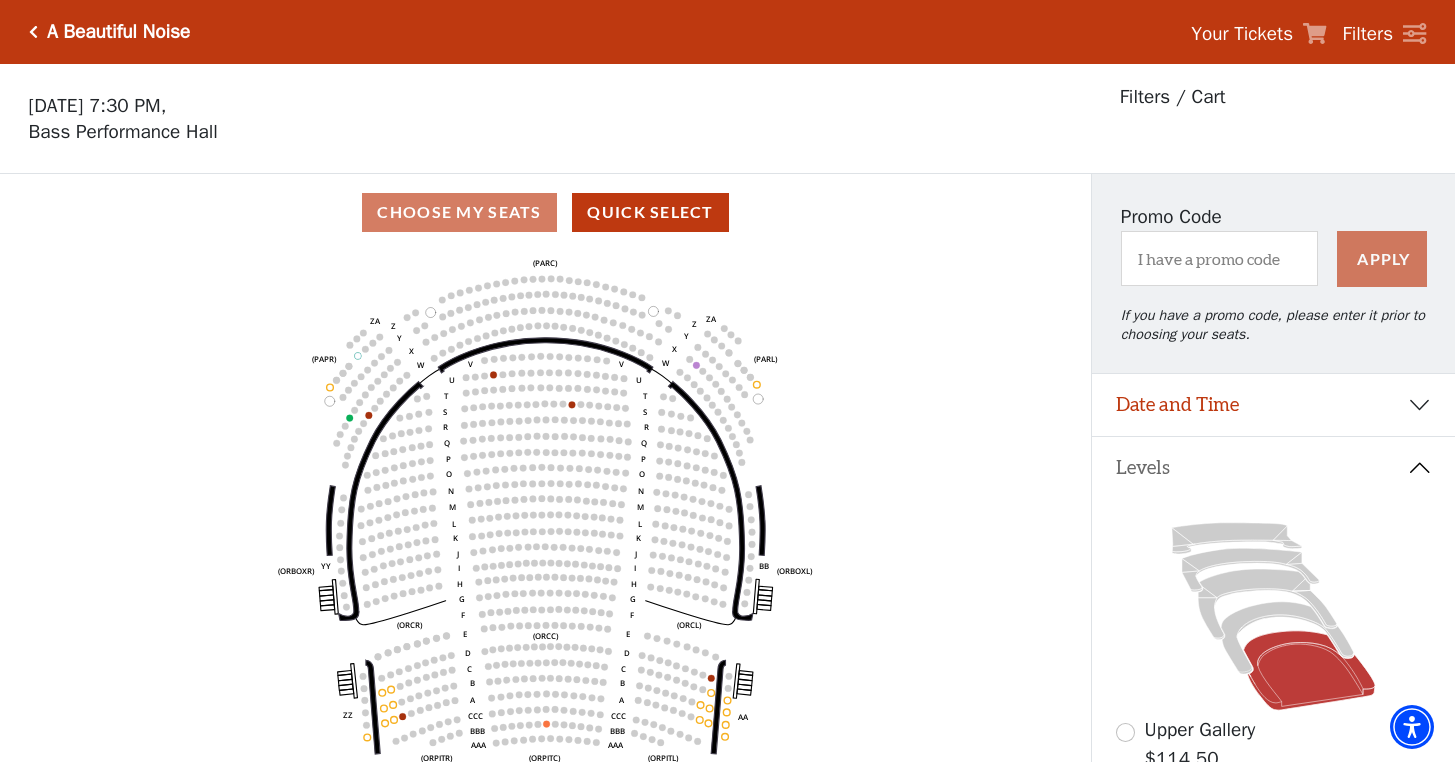 scroll, scrollTop: 93, scrollLeft: 0, axis: vertical 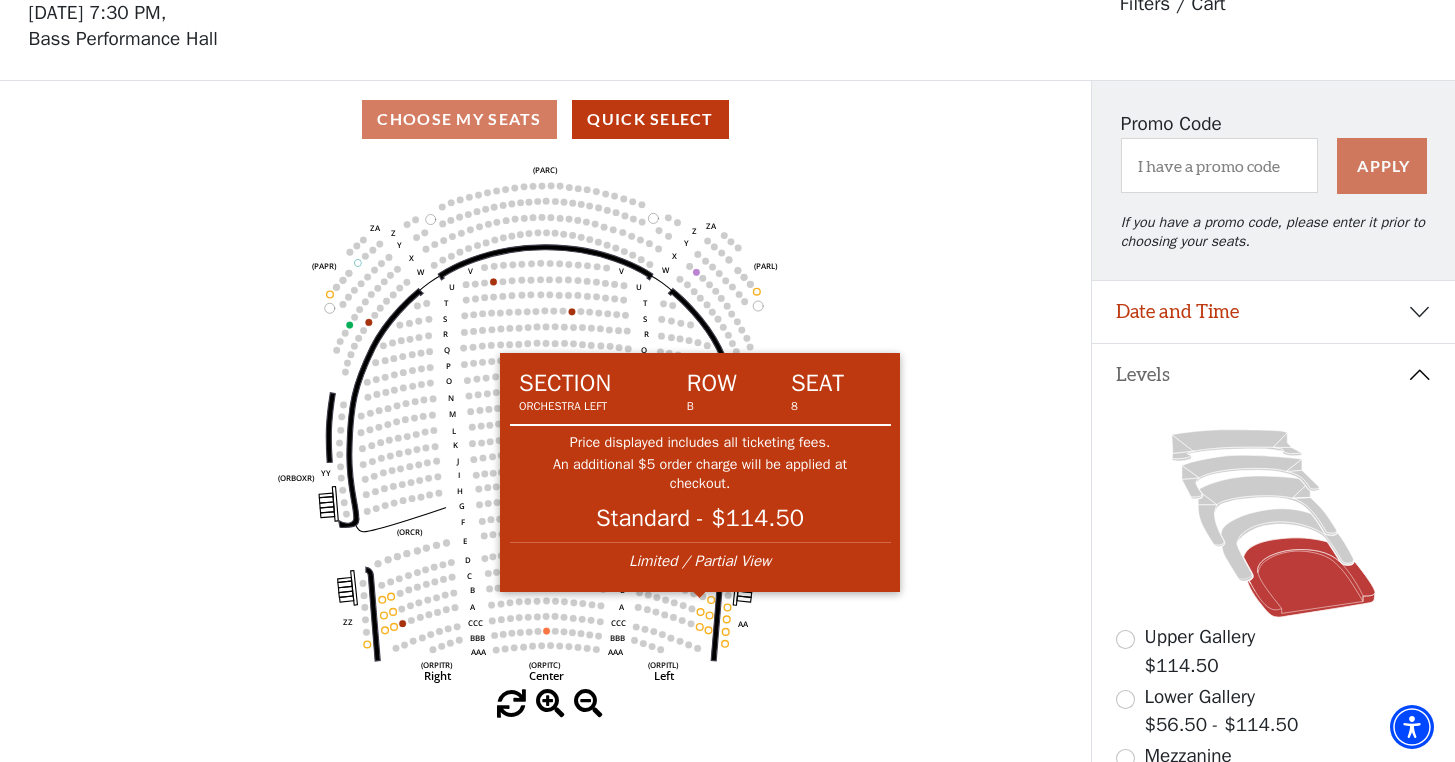click 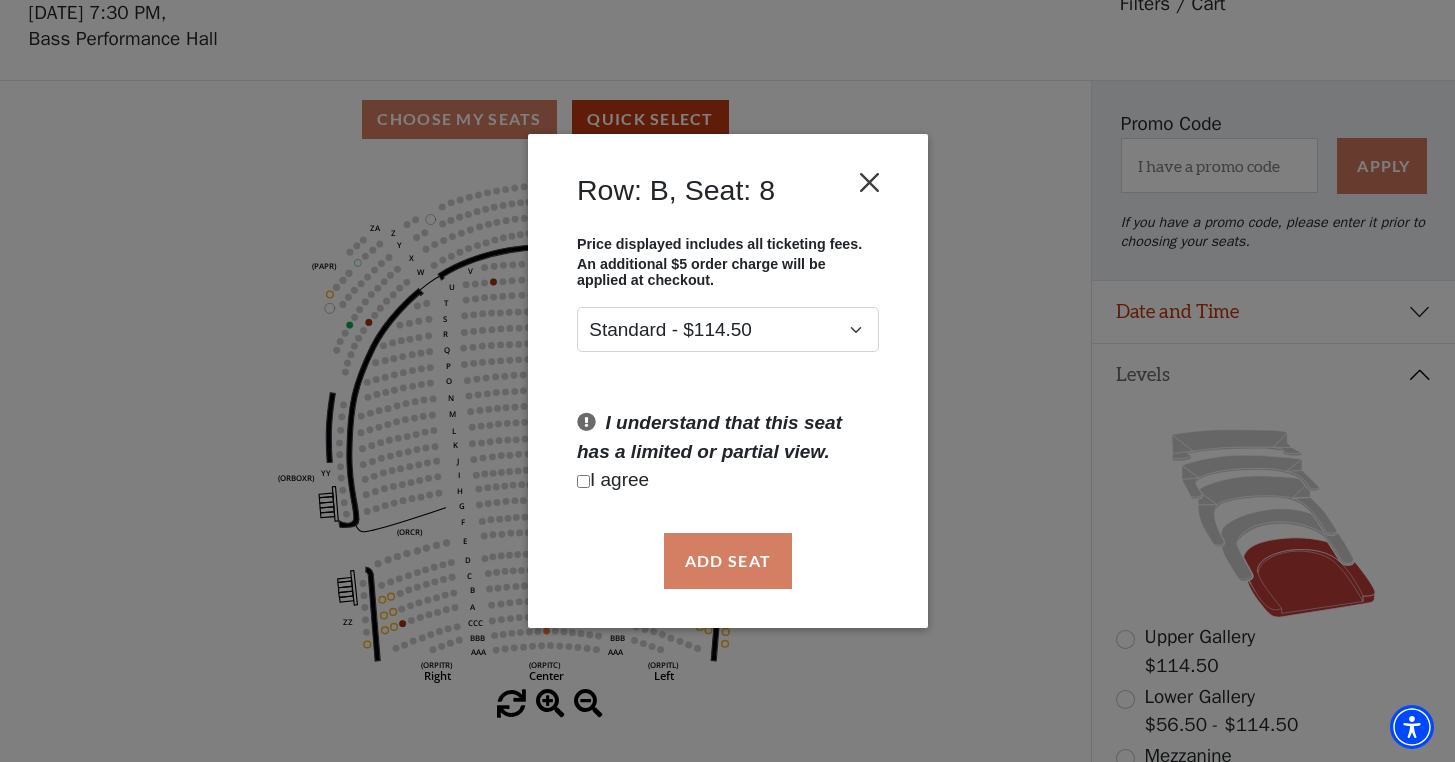 click at bounding box center (869, 182) 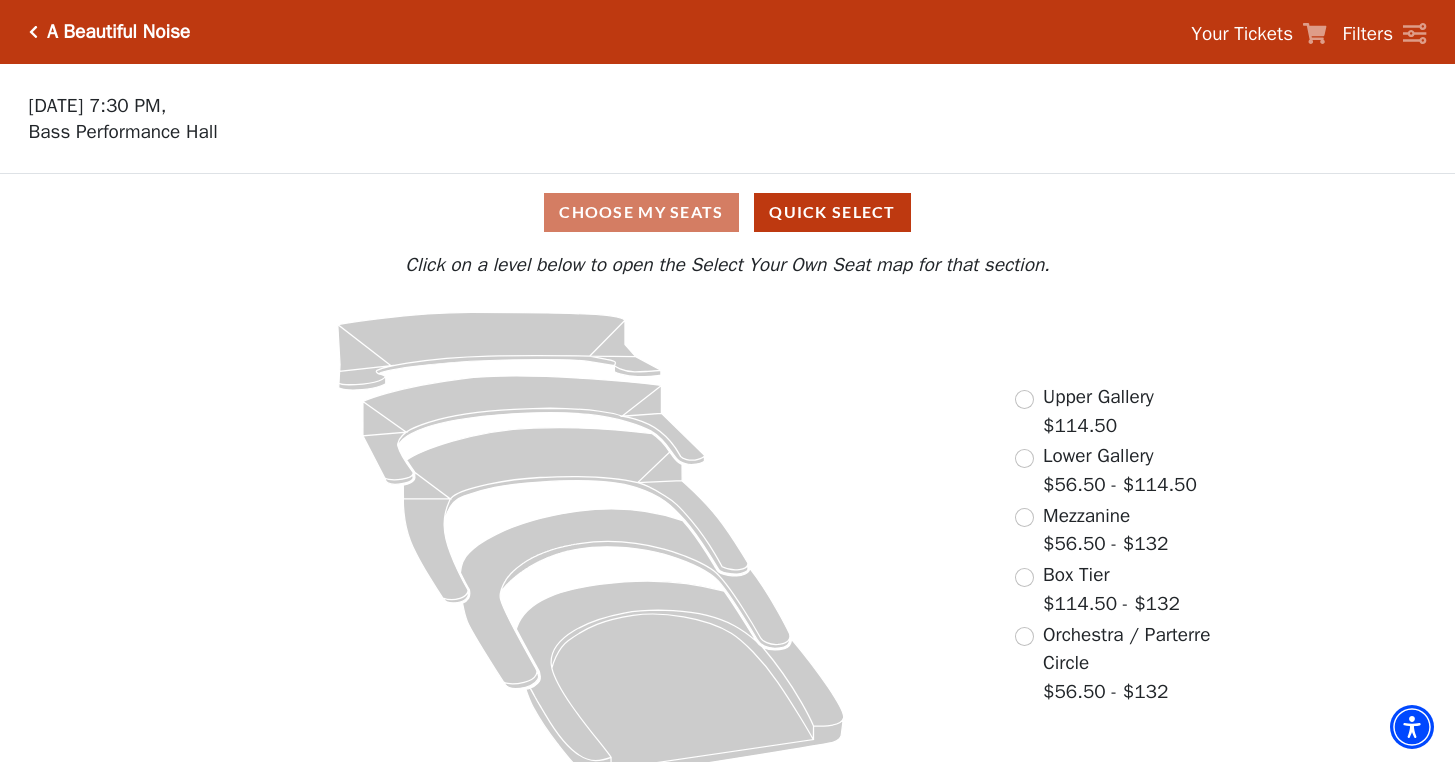 click on "Choose My Seats
Quick Select
Current Level     Click on a level below to open the Select Your Own Seat map for that section.                     If you prefer that we choose your seats, click the Quick Select button below.
Quick Select
Click on a level below to open the Select Your Own Seat map for that section.
Upper Gallery $114.50
Lower Gallery $56.50 - $114.50
Mezzanine $56.50 - $132
Box Tier $114.50 - $132
Orchestra / Parterre Circle $56.50 - $132" at bounding box center [727, 483] 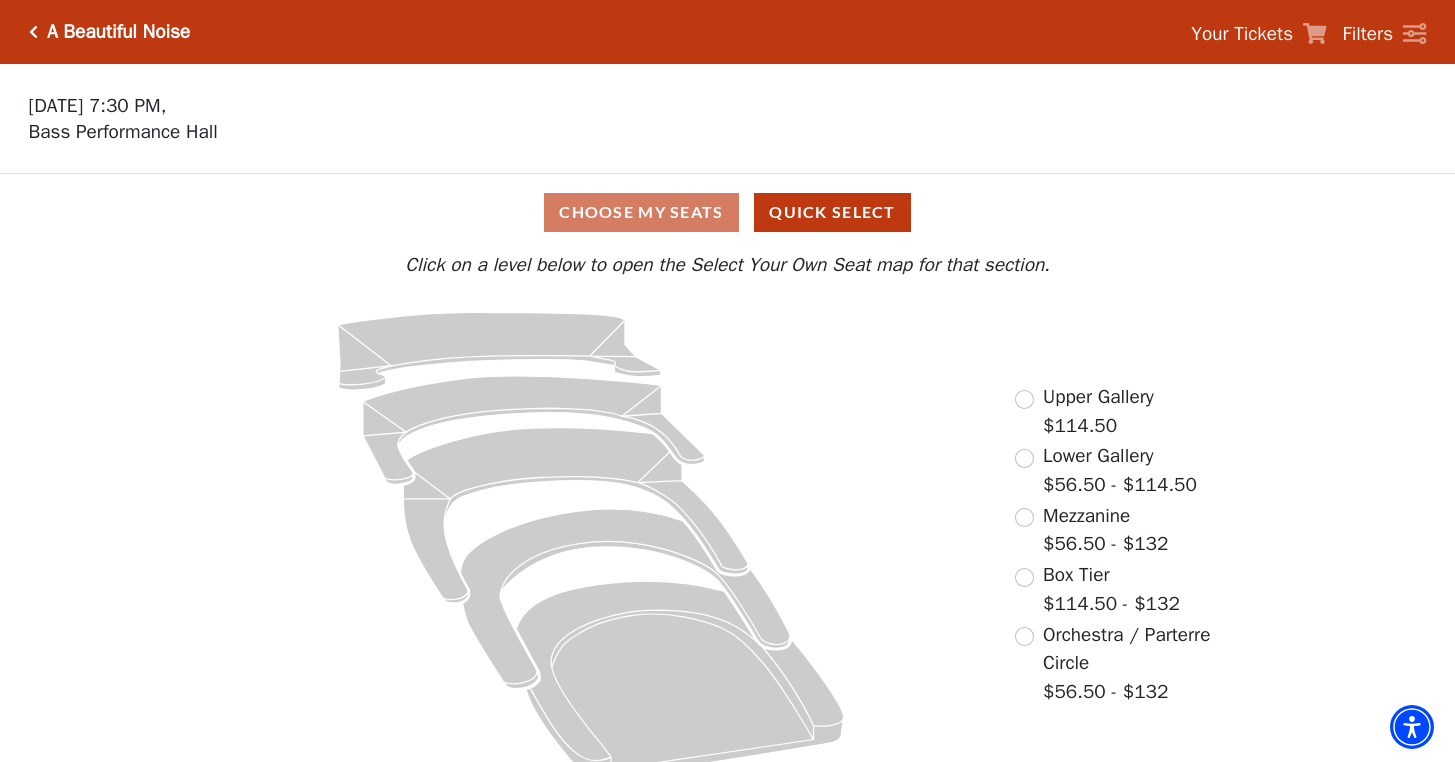 scroll, scrollTop: 0, scrollLeft: 0, axis: both 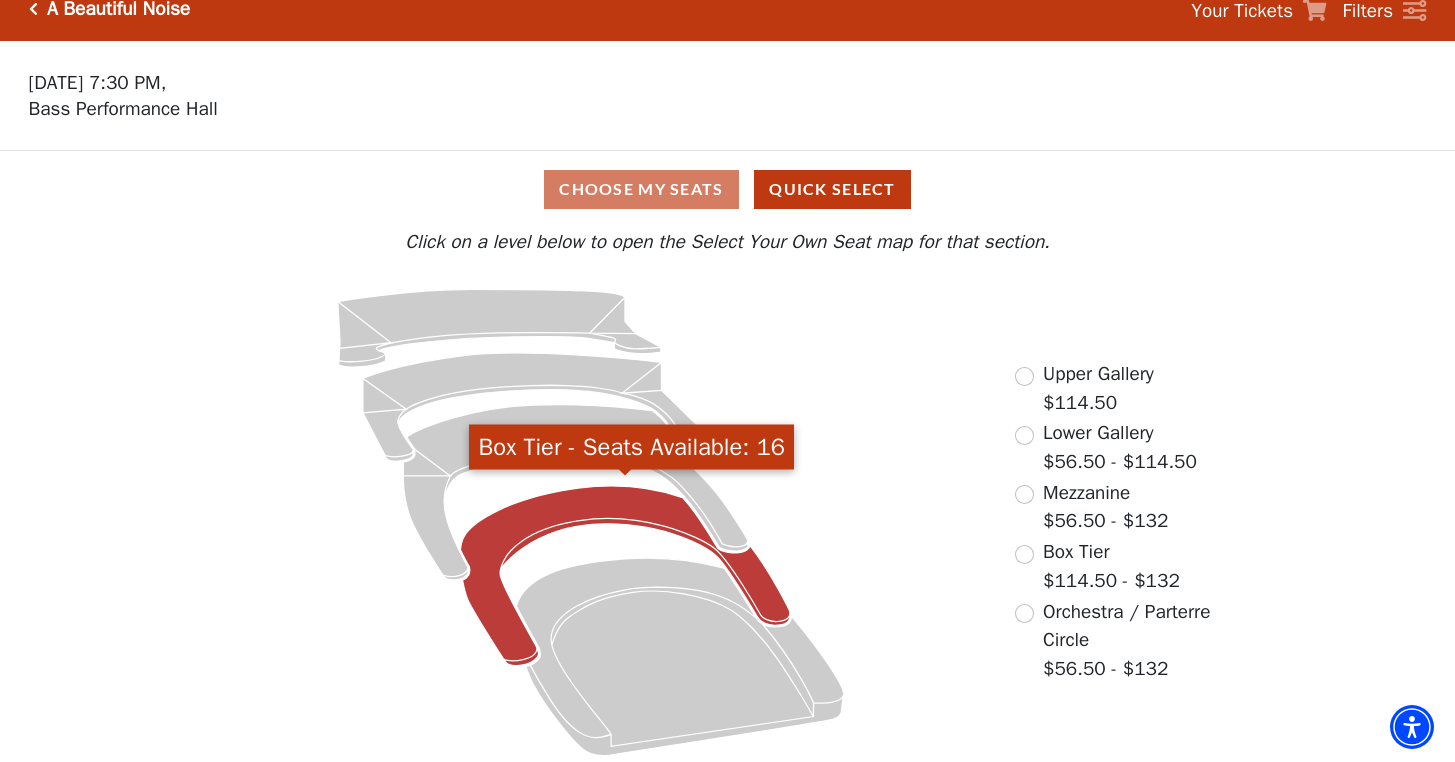 click 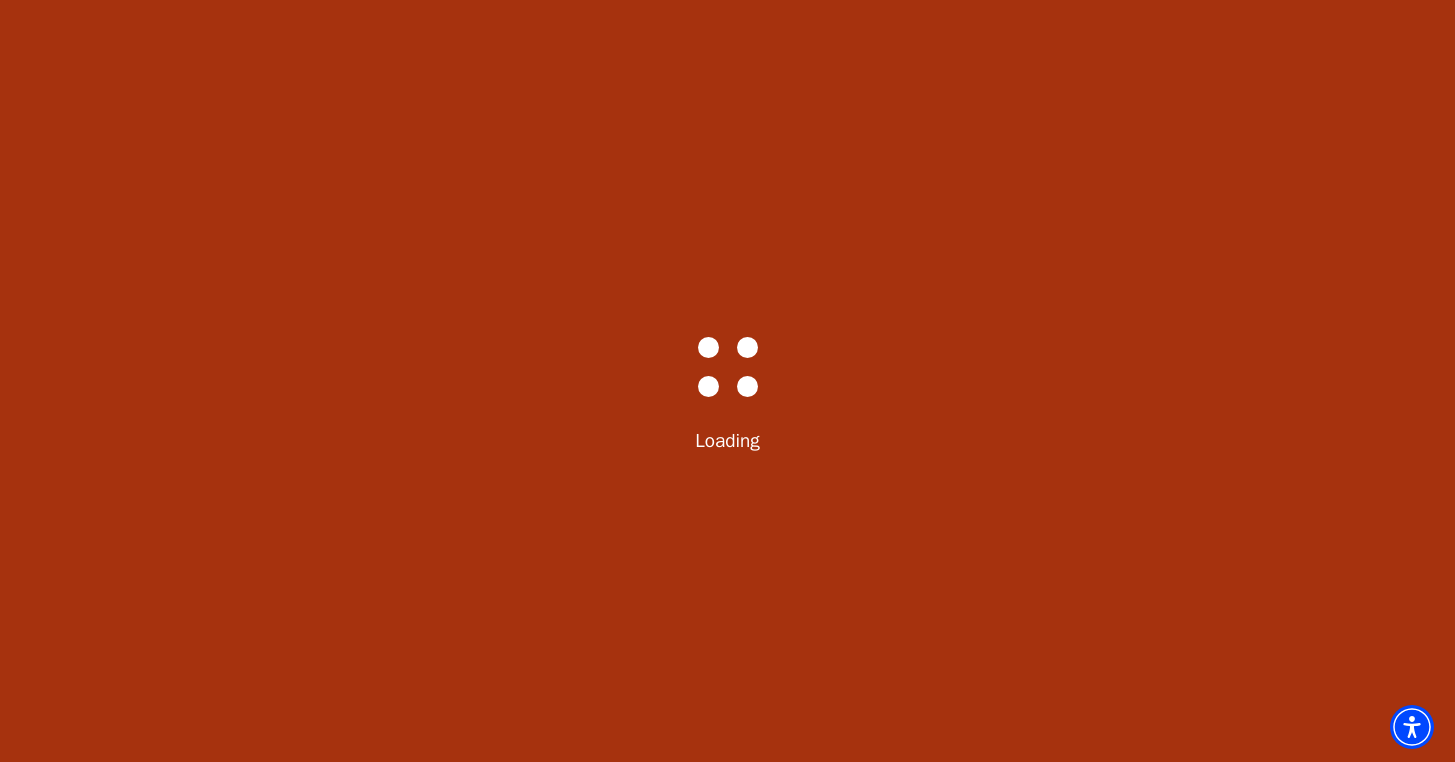 scroll, scrollTop: 93, scrollLeft: 0, axis: vertical 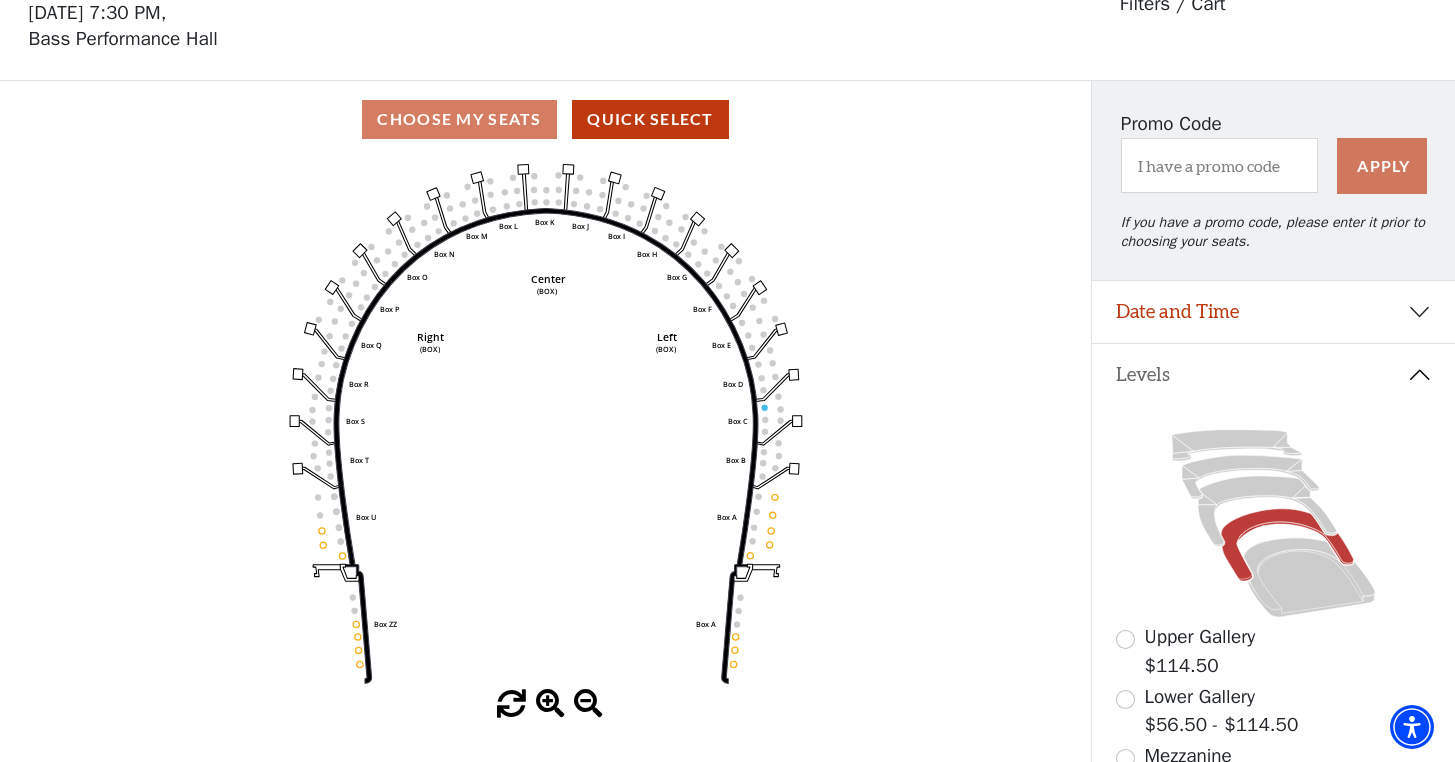 click 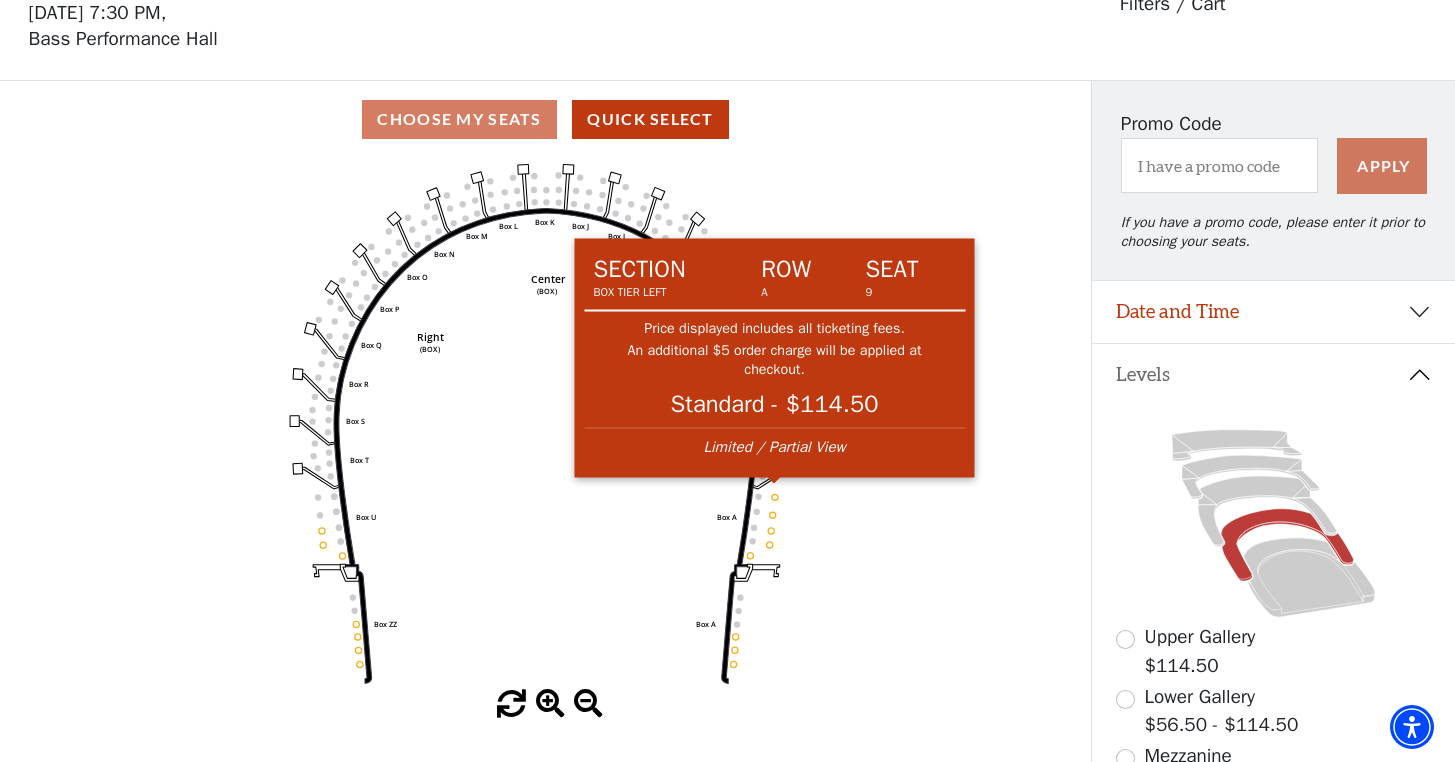 click 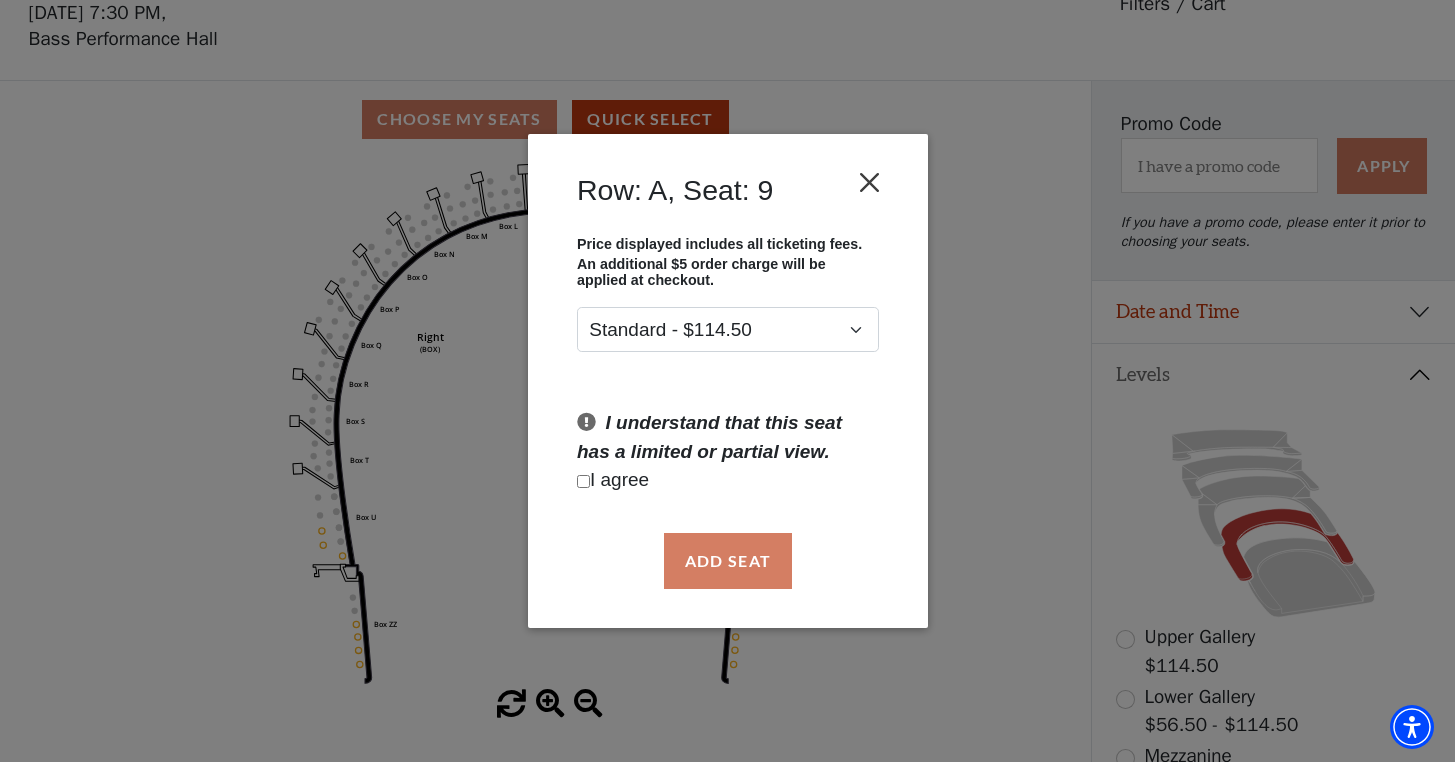 click at bounding box center (869, 182) 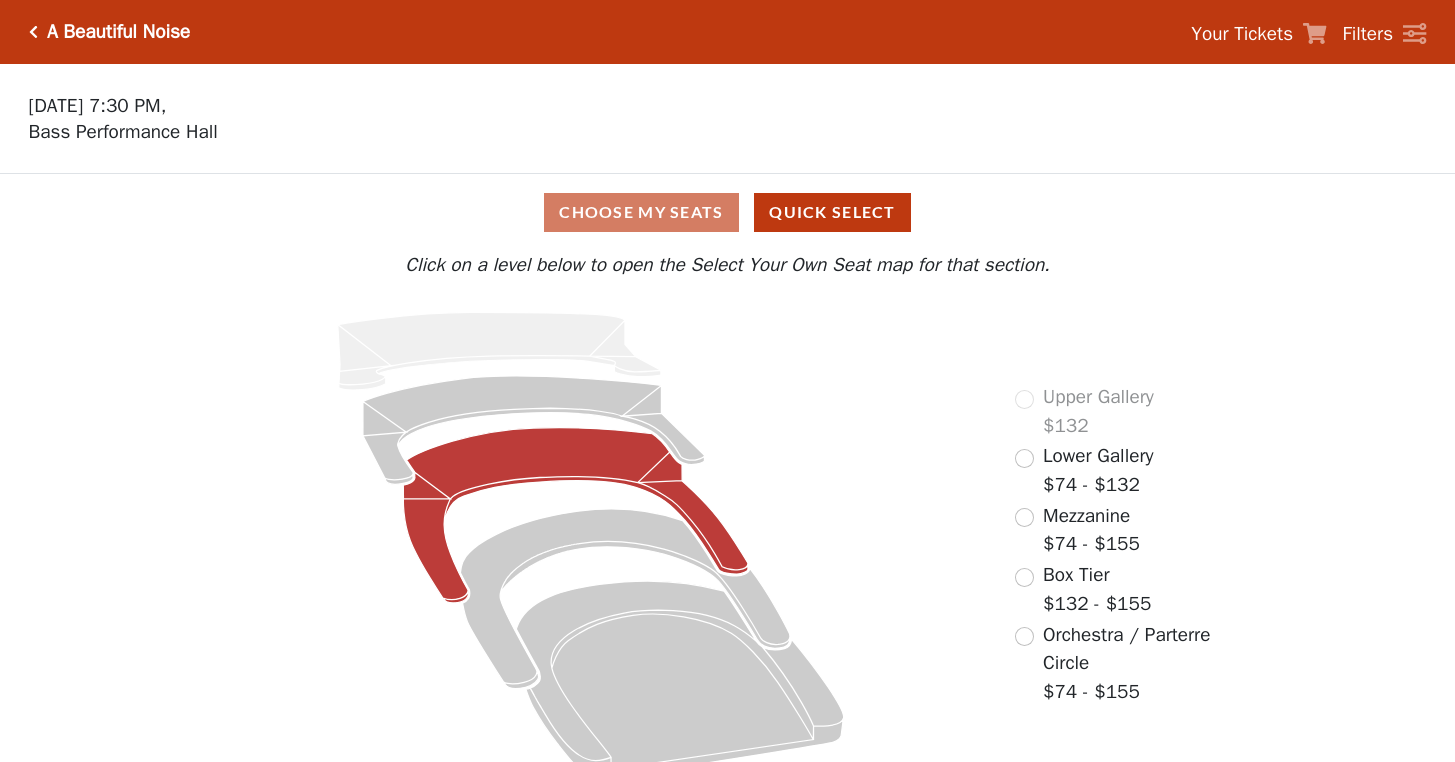 scroll, scrollTop: 0, scrollLeft: 0, axis: both 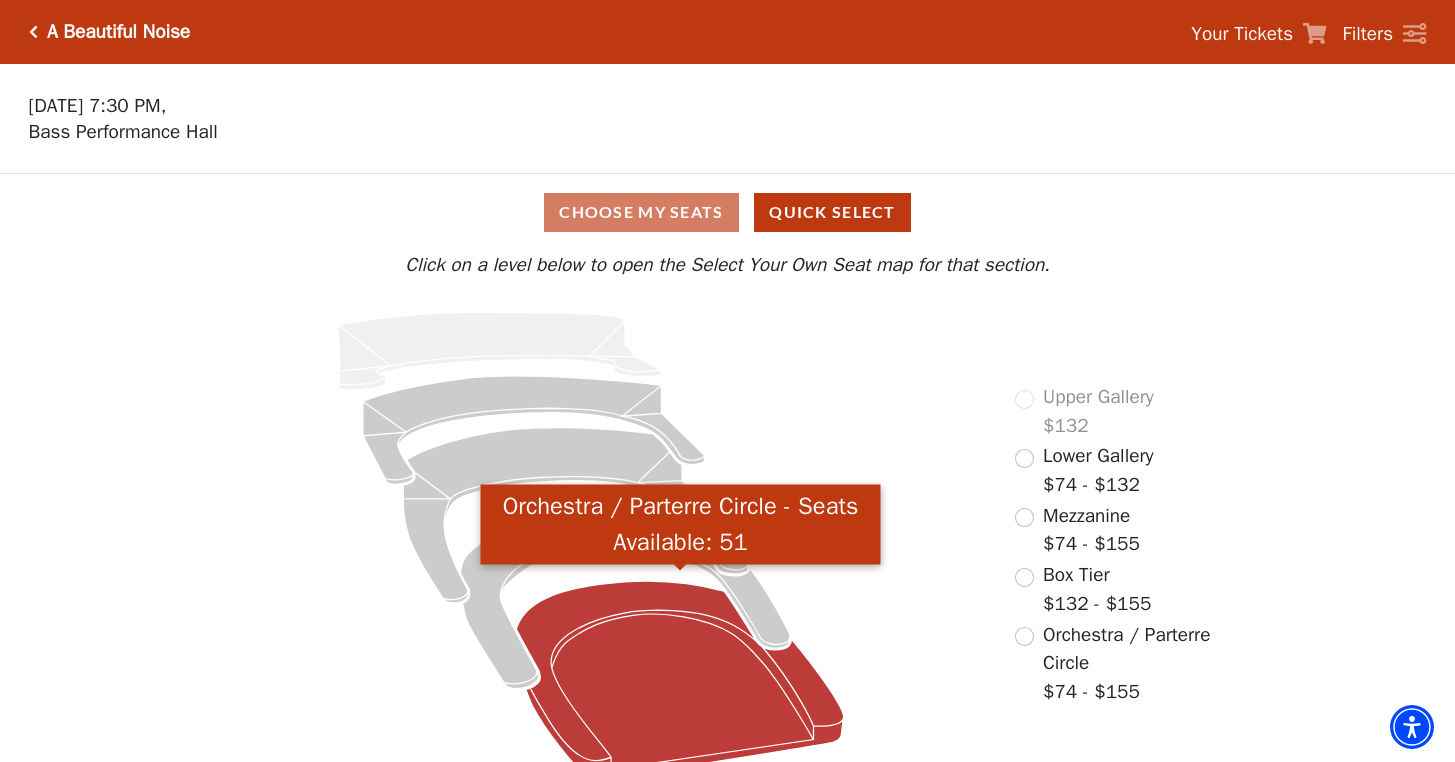click 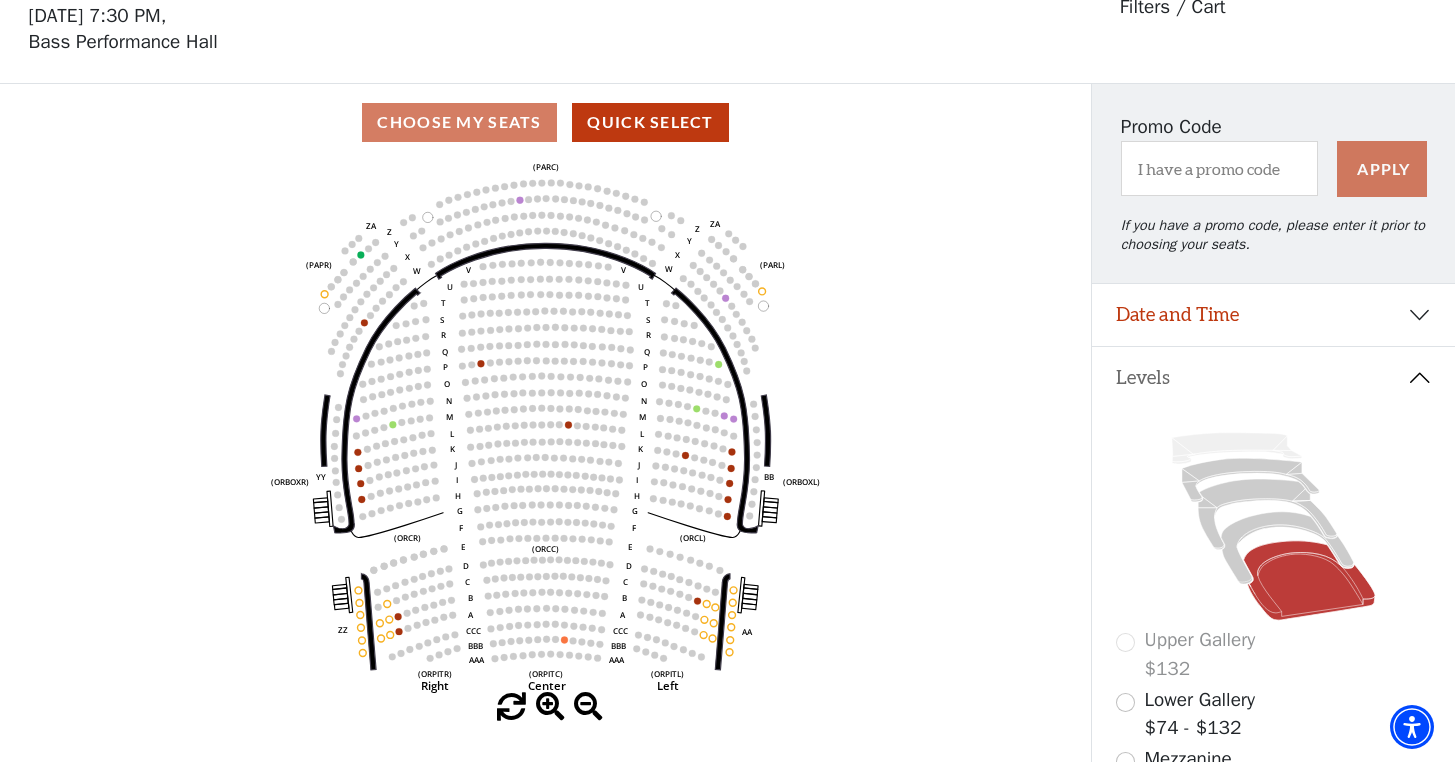 scroll, scrollTop: 93, scrollLeft: 0, axis: vertical 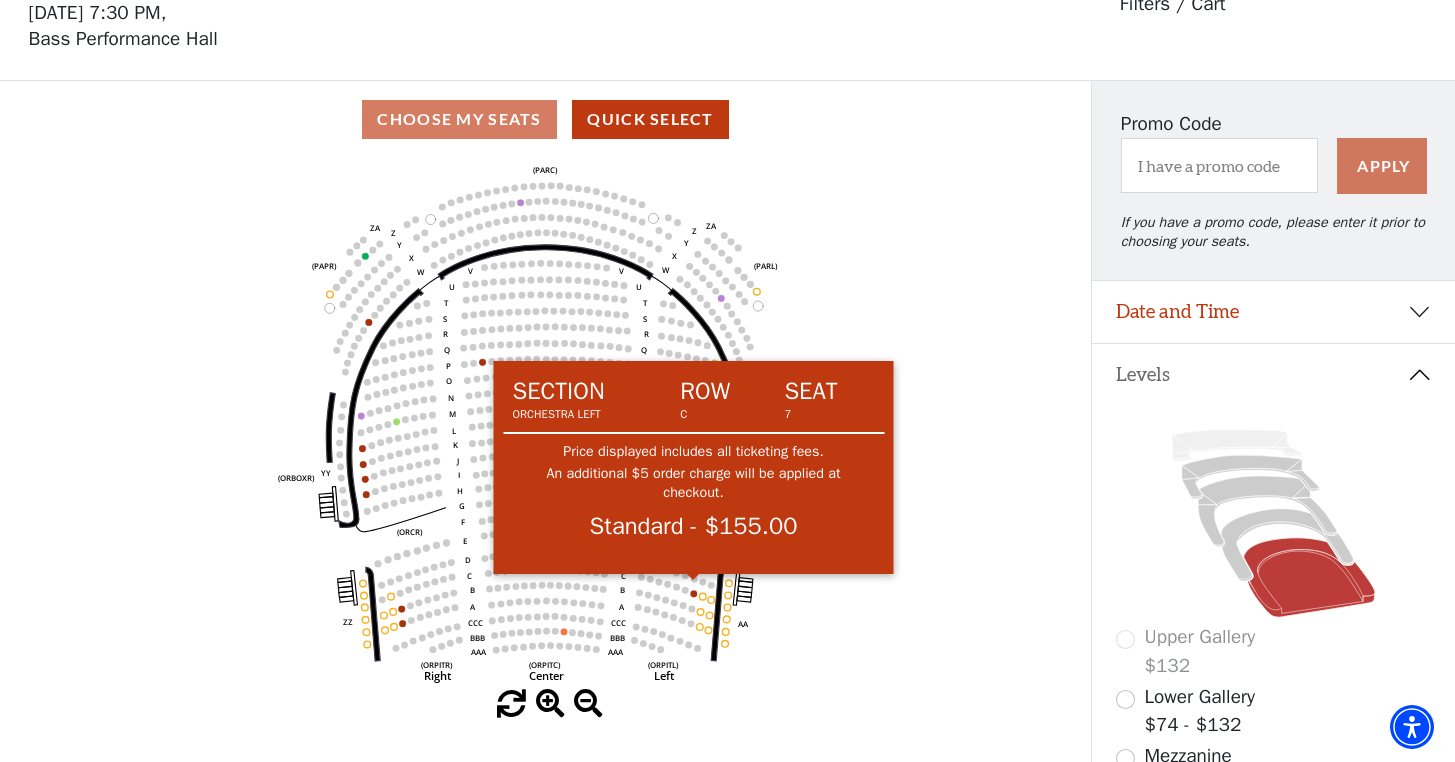 click 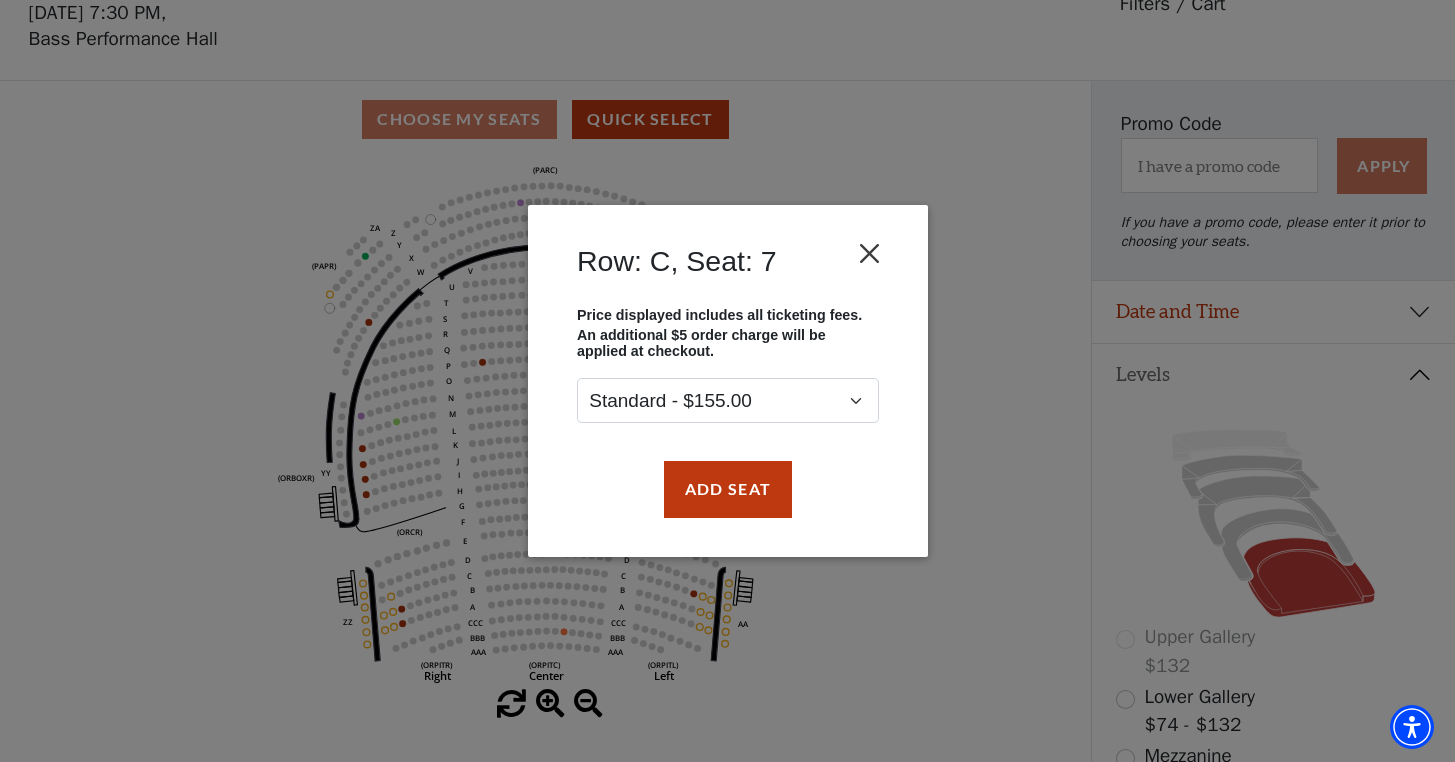 click at bounding box center (869, 254) 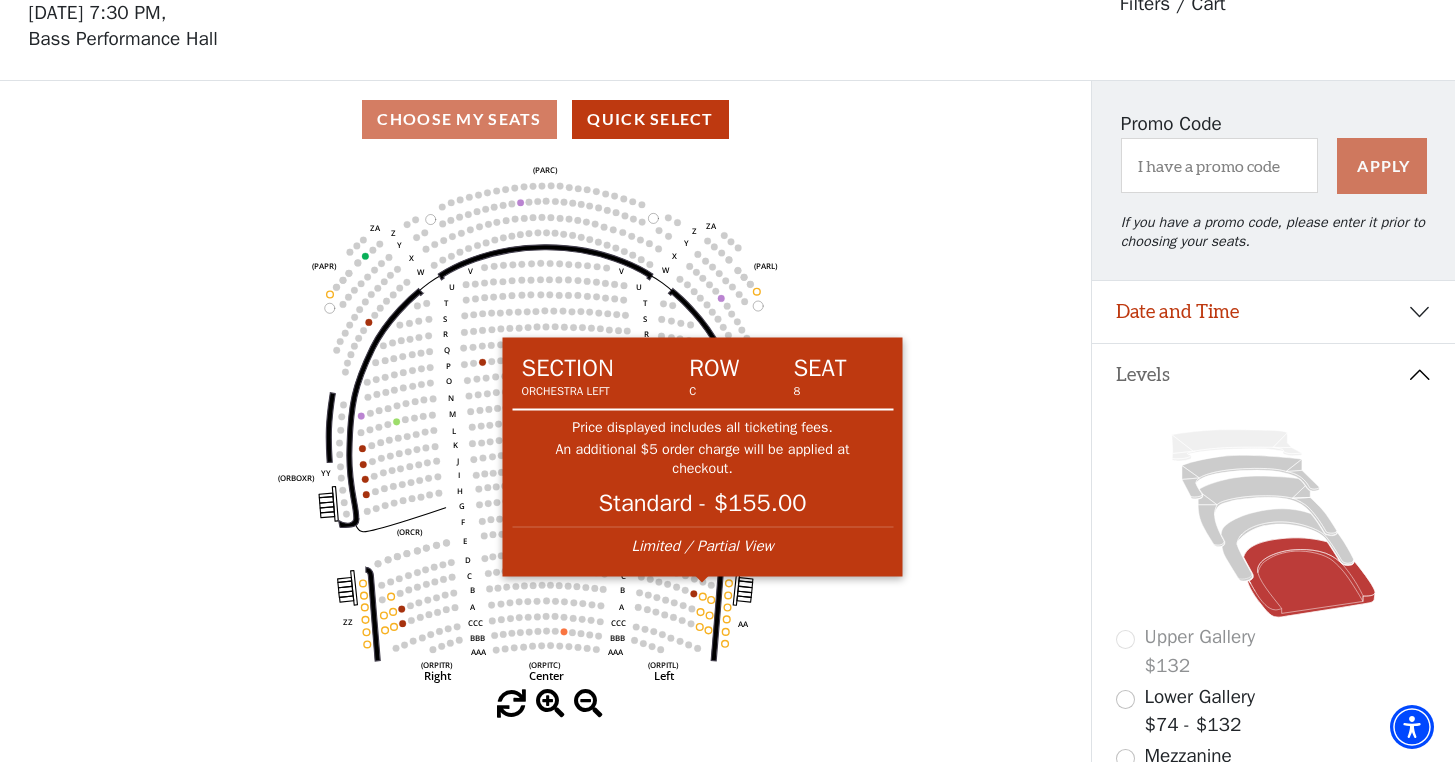 click 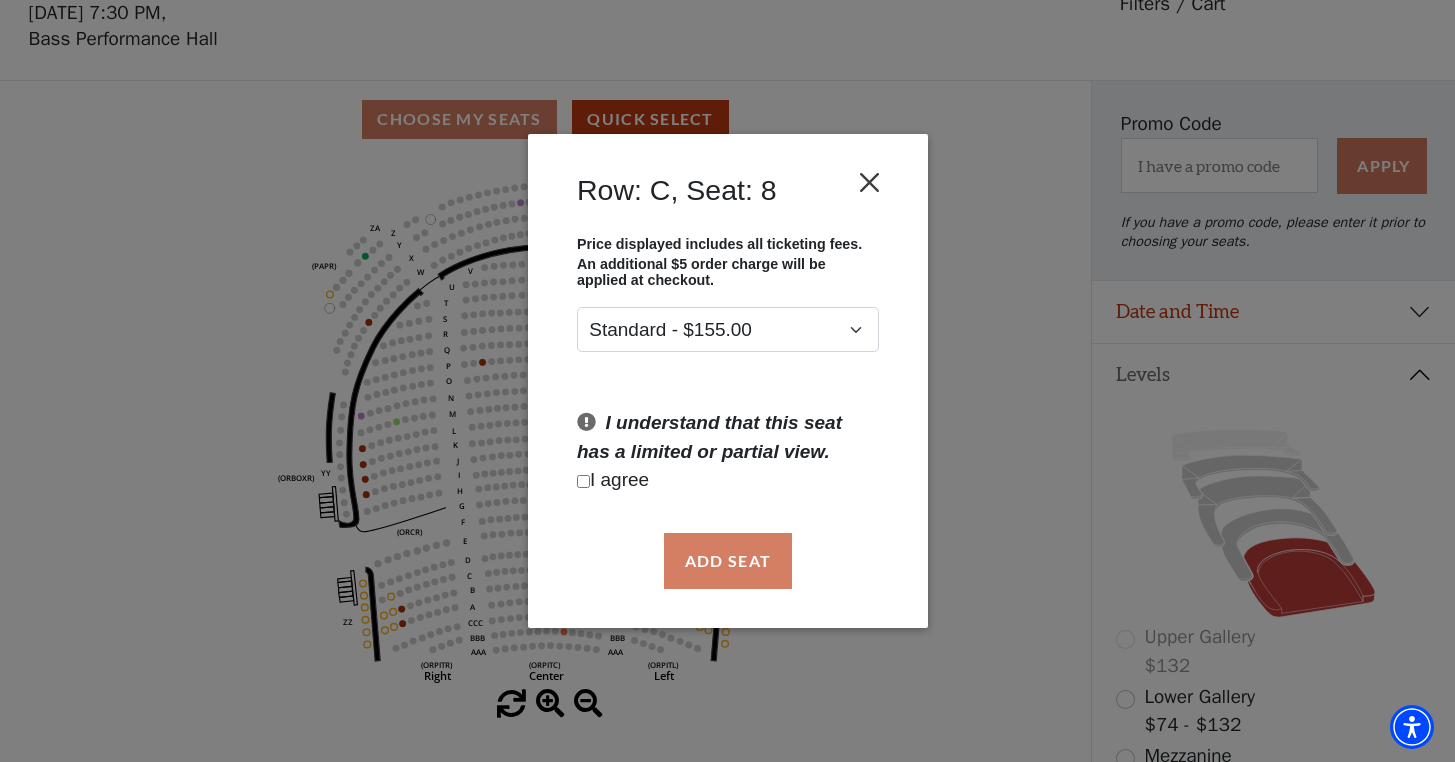 click at bounding box center [869, 182] 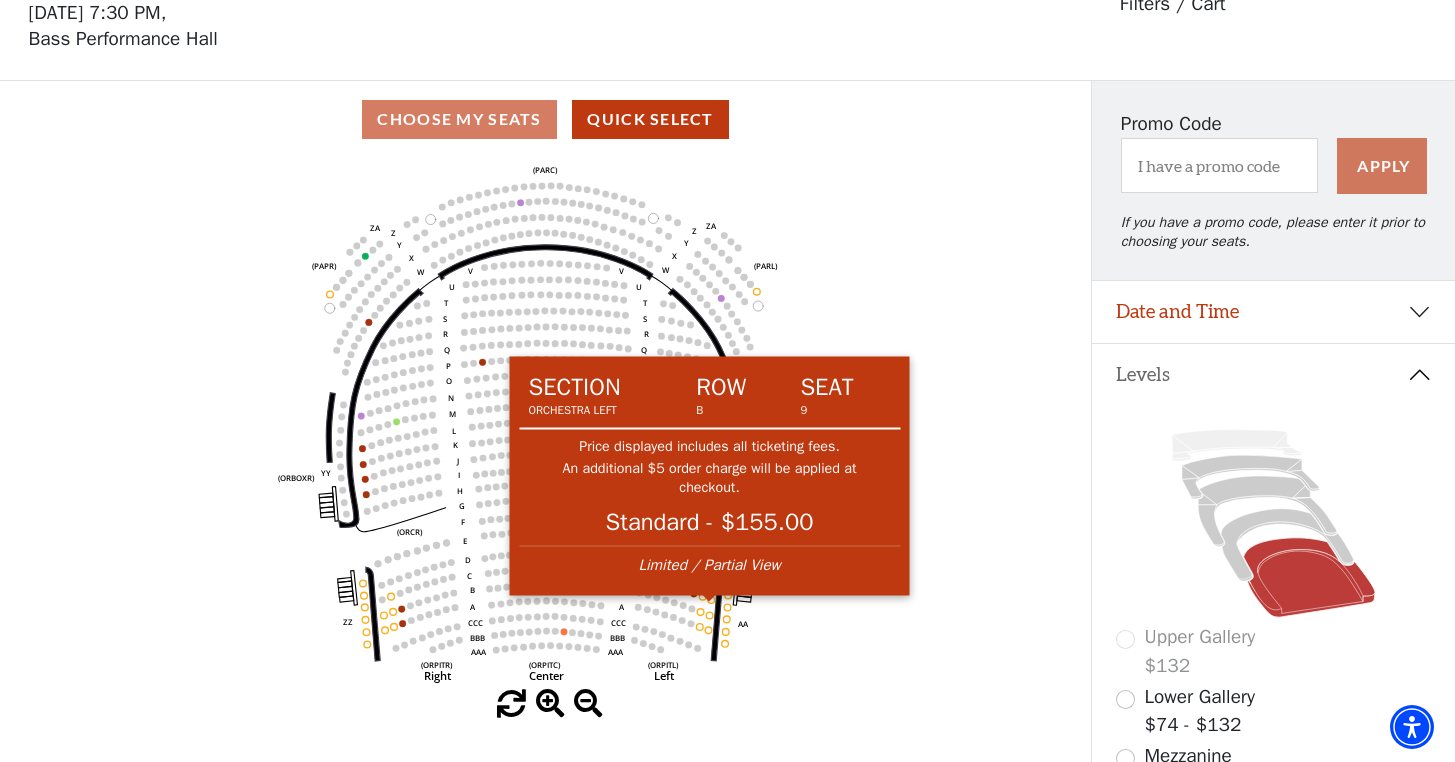 click 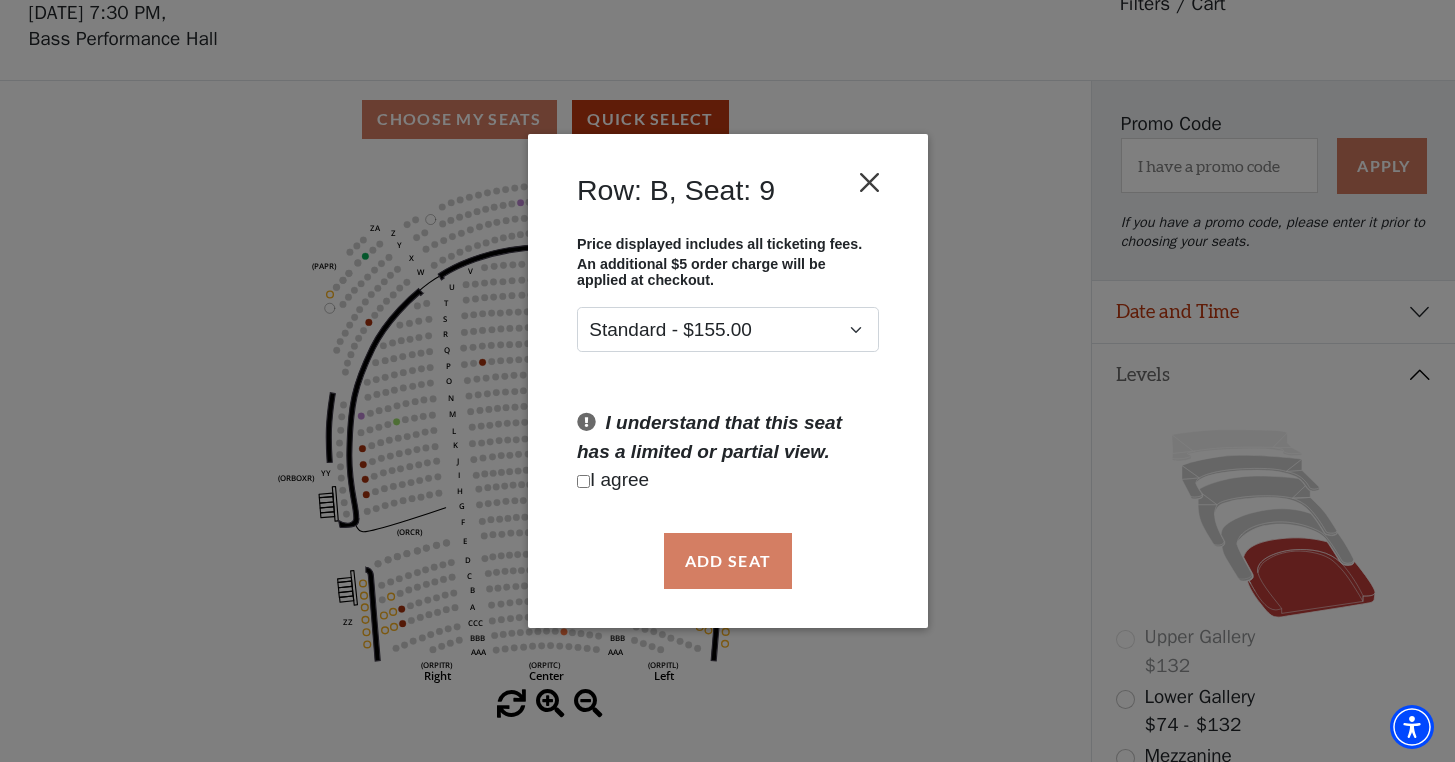 click at bounding box center (869, 182) 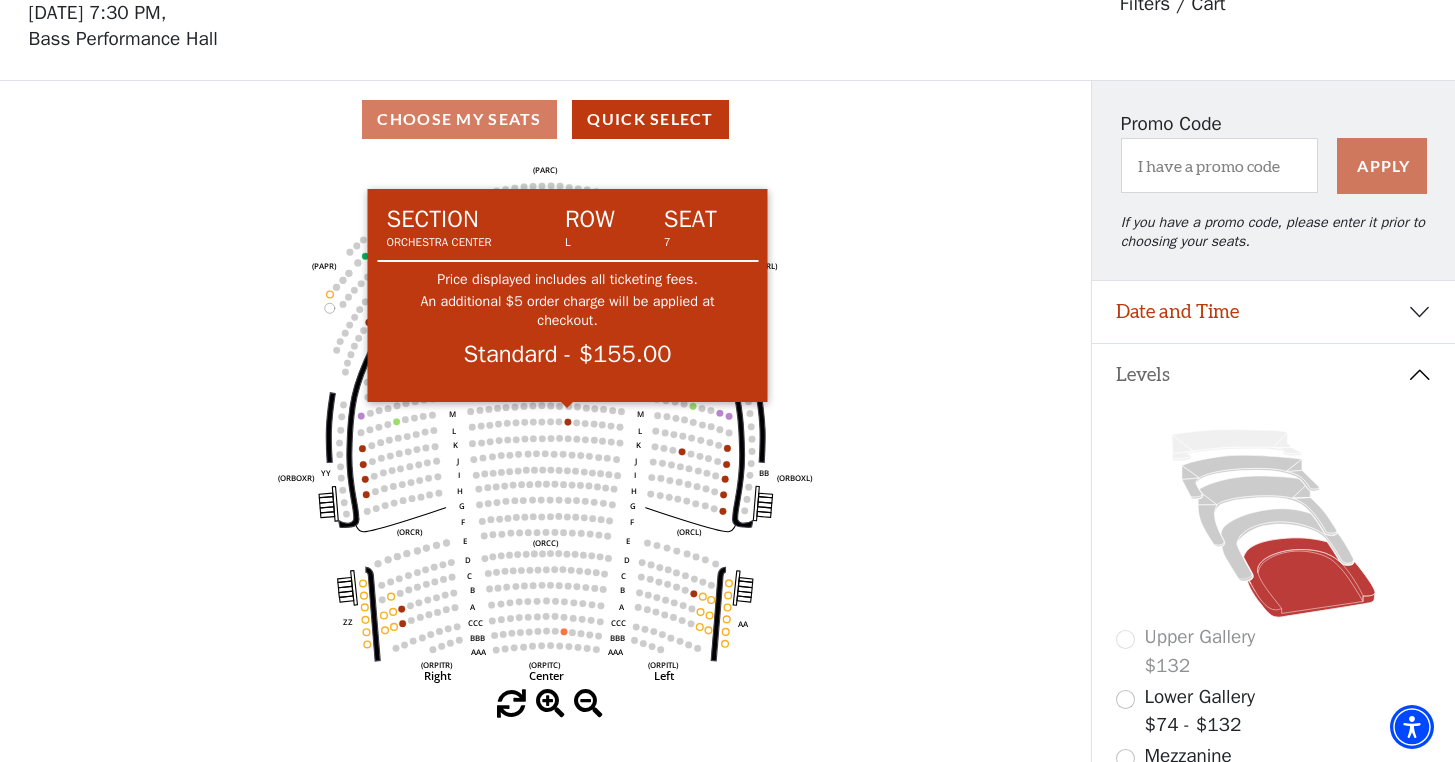 click 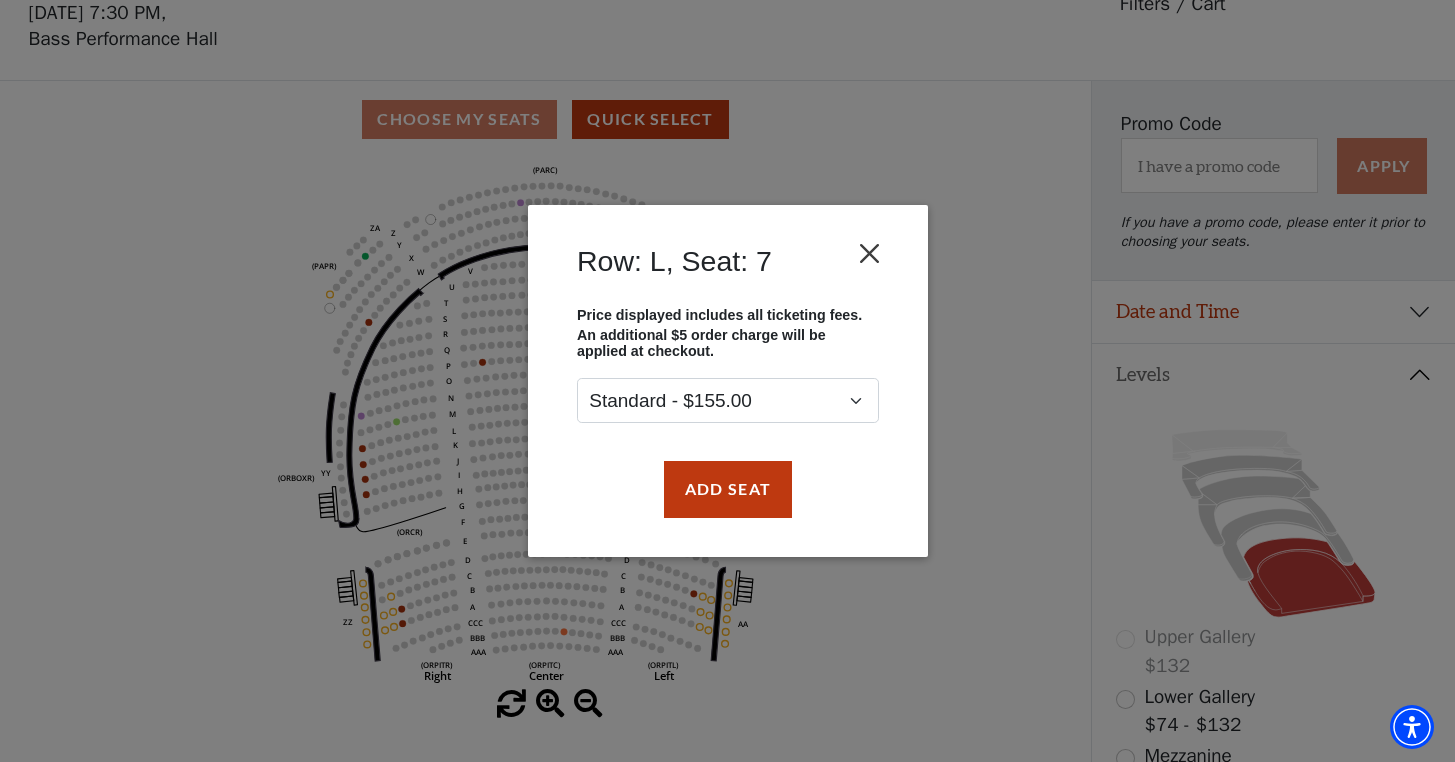 click at bounding box center [869, 254] 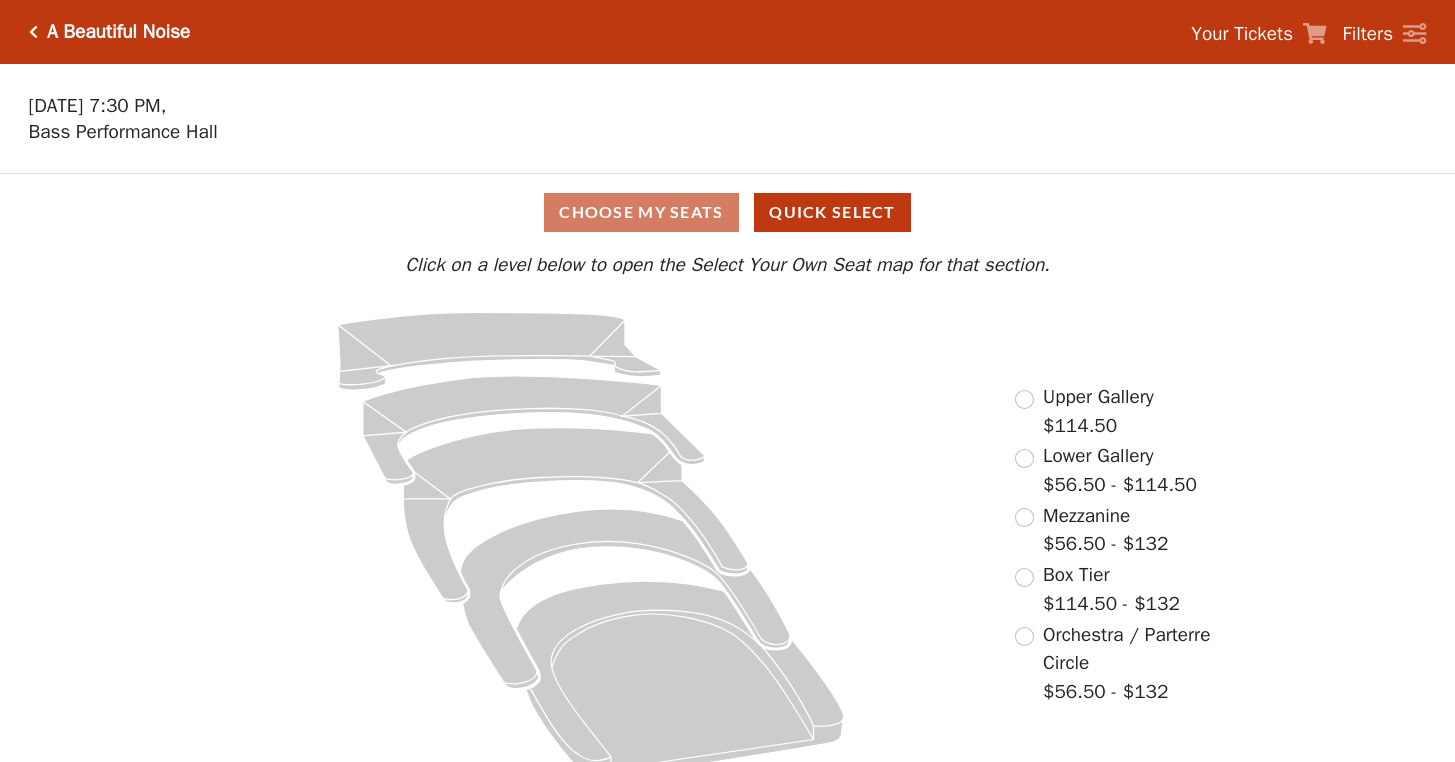 scroll, scrollTop: 0, scrollLeft: 0, axis: both 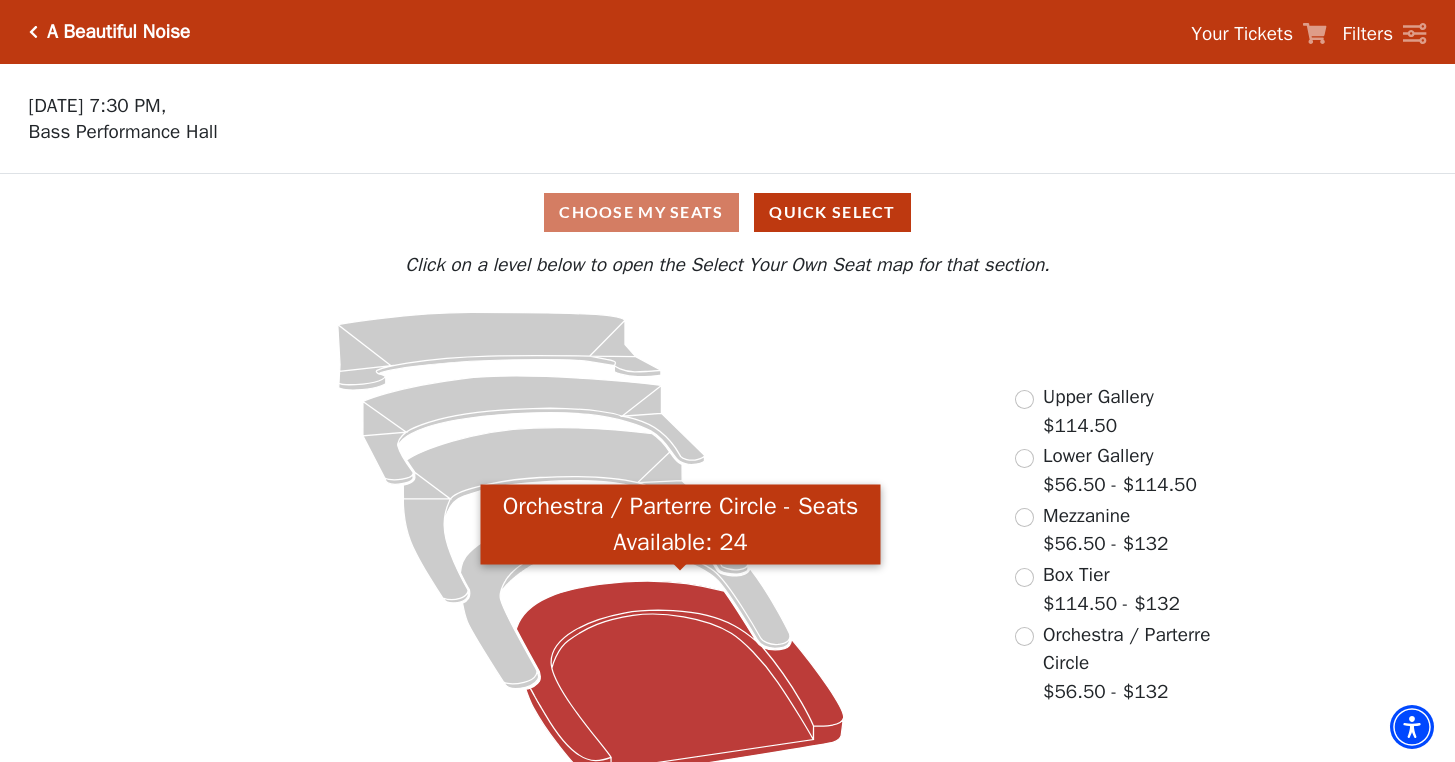 click 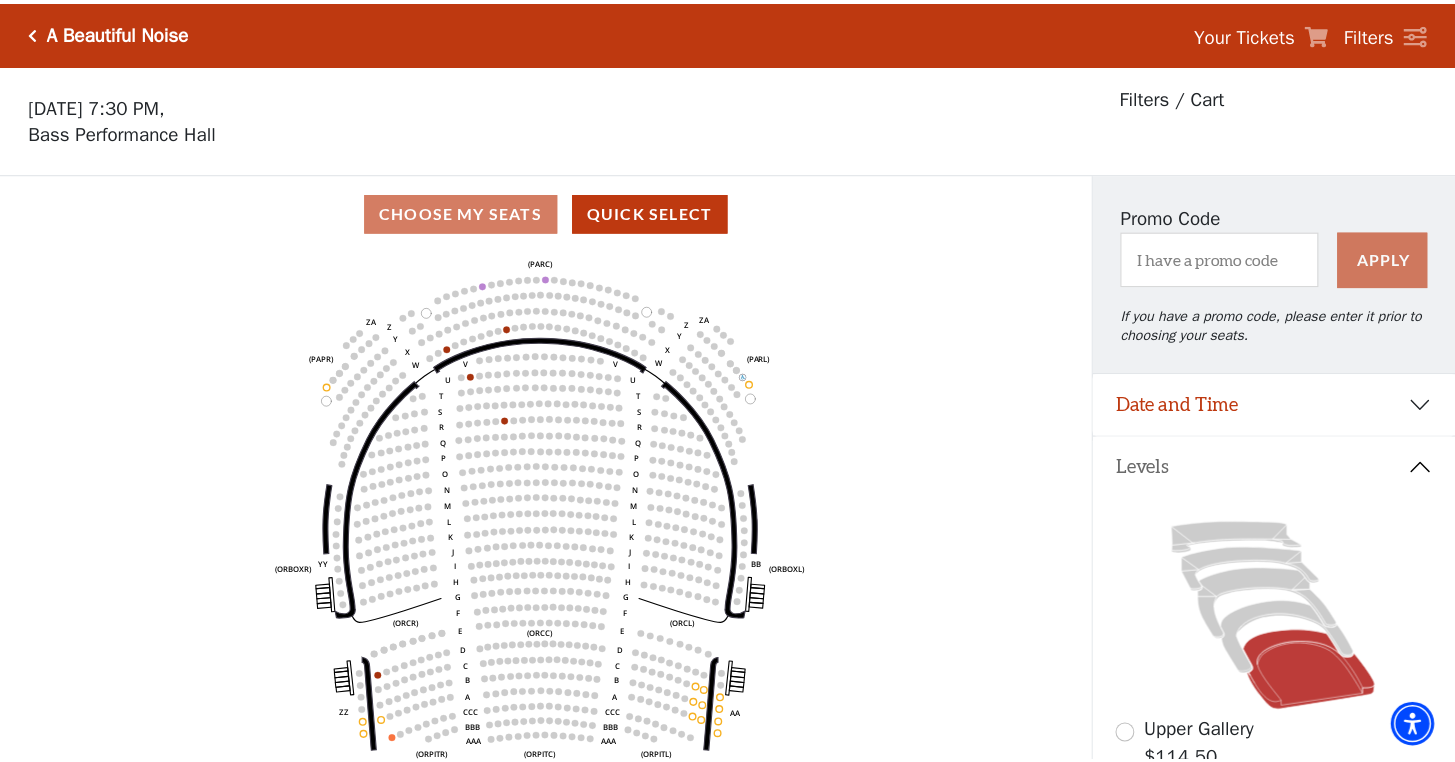 scroll, scrollTop: 93, scrollLeft: 0, axis: vertical 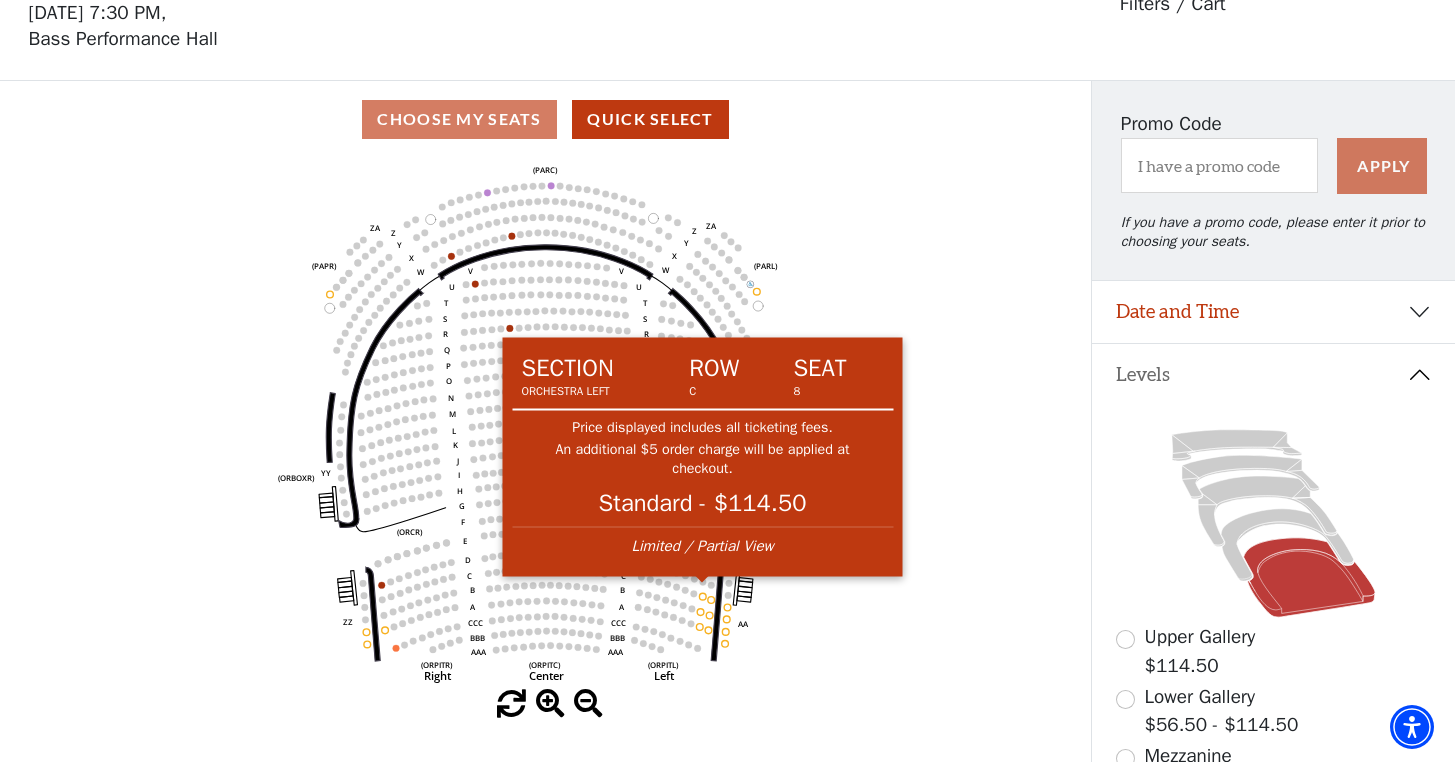 click 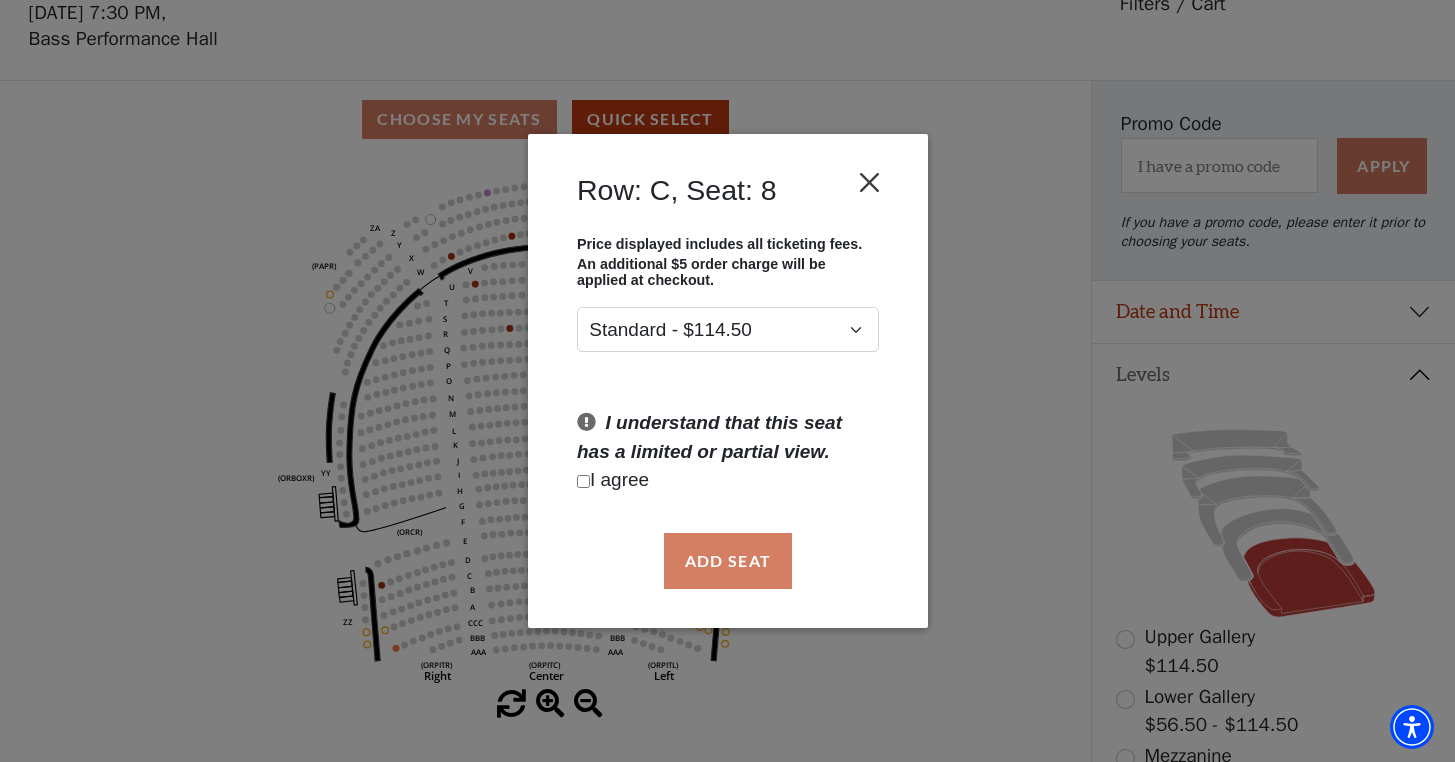 click at bounding box center (869, 182) 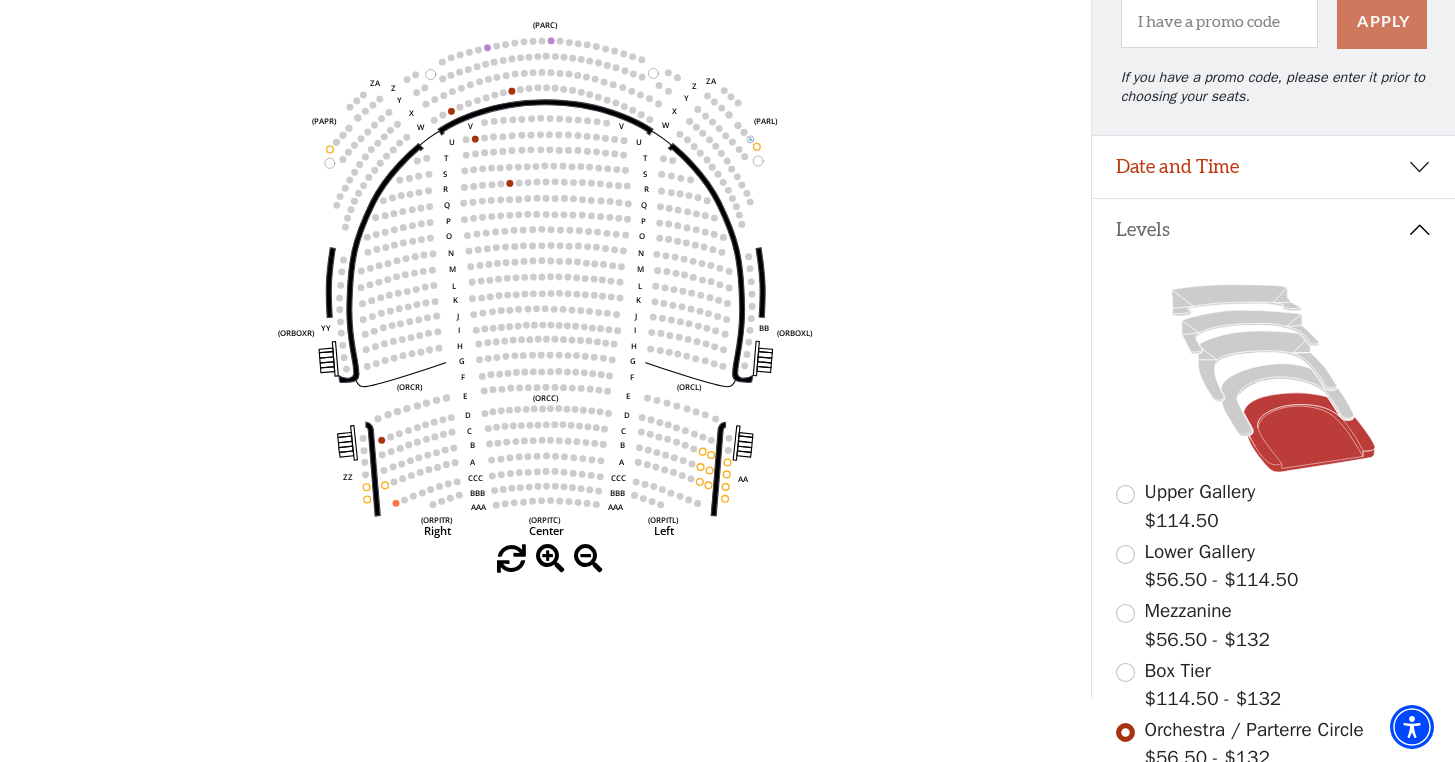 scroll, scrollTop: 227, scrollLeft: 0, axis: vertical 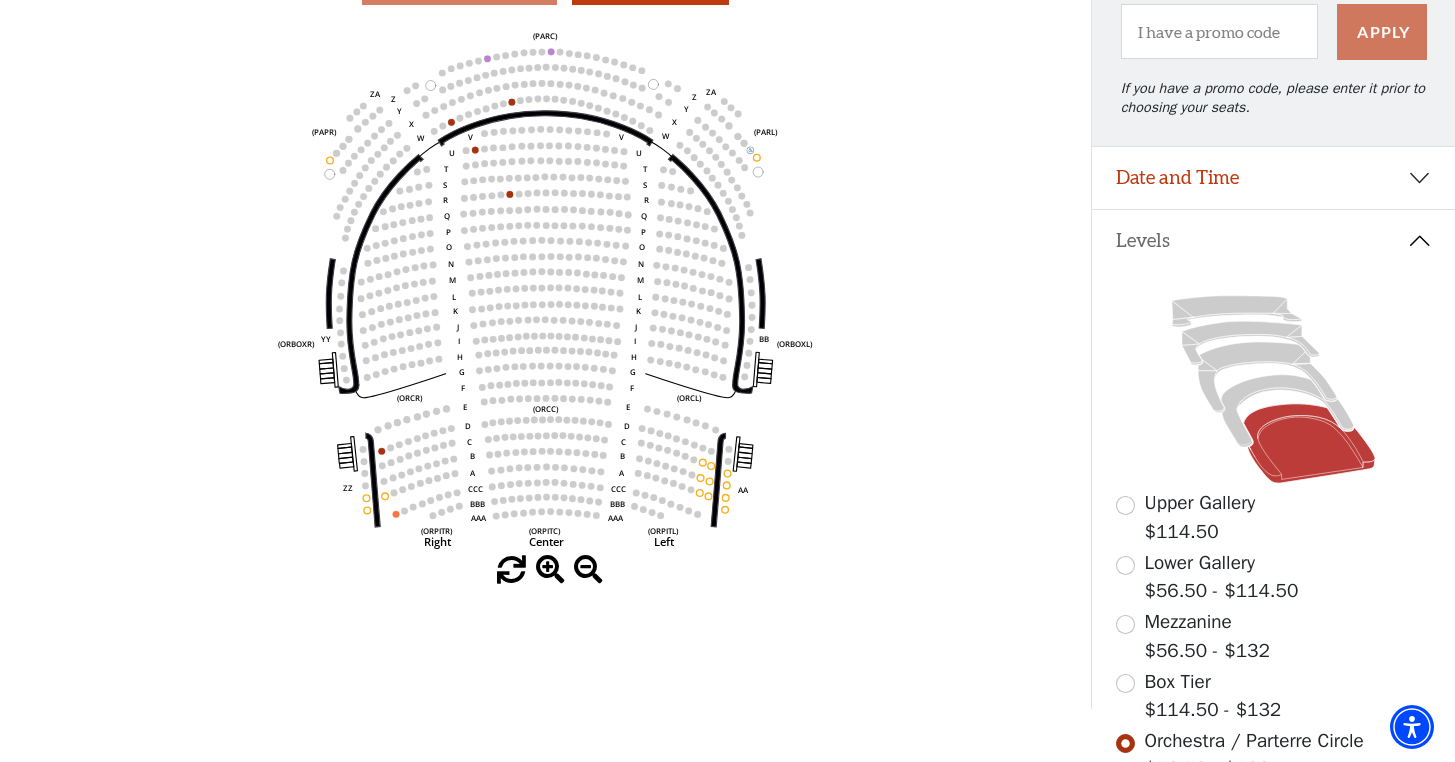 click on "Left   (ORPITL)   Right   (ORPITR)   Center   (ORPITC)   ZZ   AA   YY   BB   ZA   ZA   (ORCL)   (ORCR)   (ORCC)   (ORBOXL)   (ORBOXR)   (PARL)   (PAPR)   (PARC)   Z   Y   X   W   Z   Y   X   W   V   U   T   S   R   Q   P   O   N   M   L   K   J   I   H   G   F   E   D   C   B   A   CCC   BBB   AAA   V   U   T   S   R   Q   P   O   N   M   L   K   J   I   H   G   F   E   D   C   B   A   CCC   BBB   AAA" 